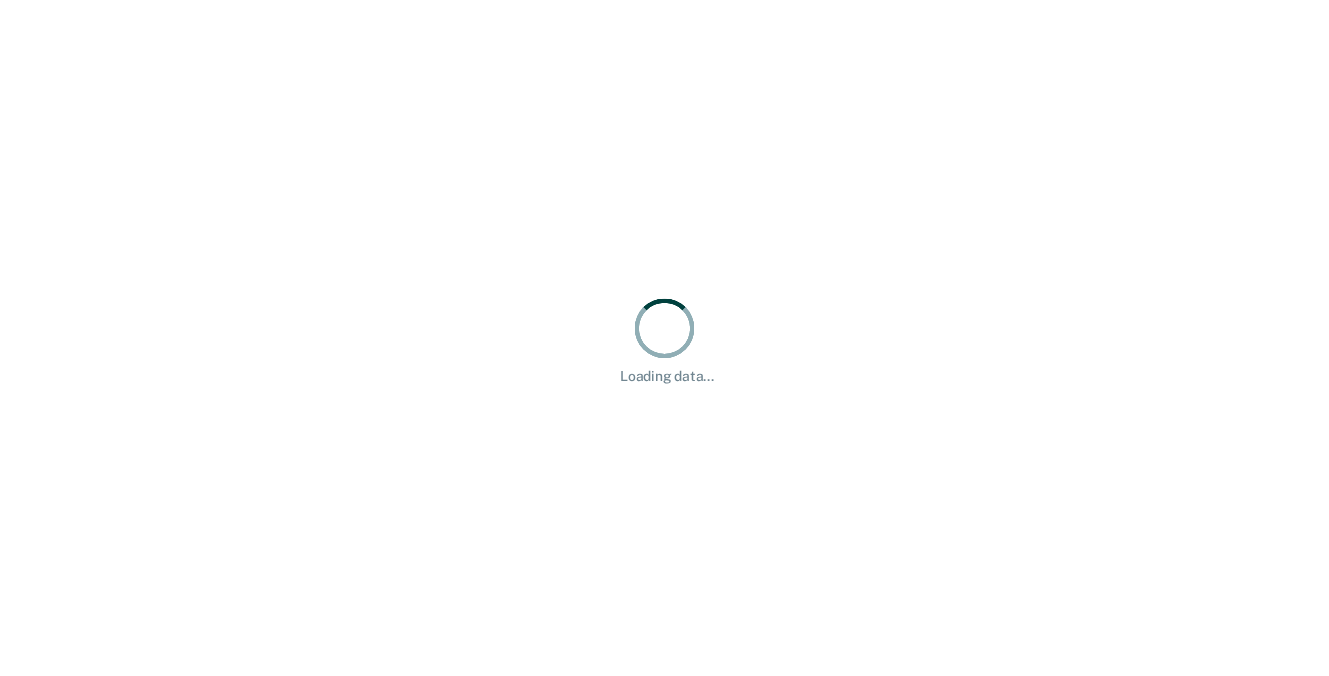 scroll, scrollTop: 0, scrollLeft: 0, axis: both 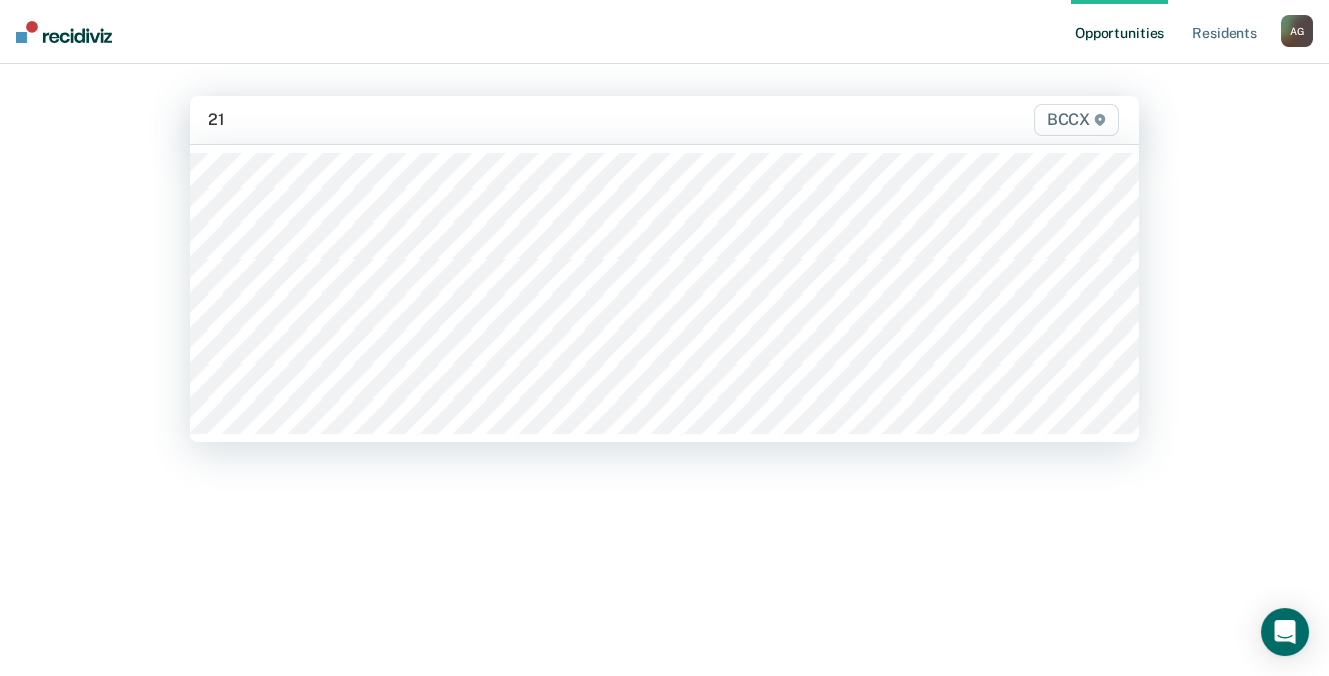 type on "[NUMBER]c" 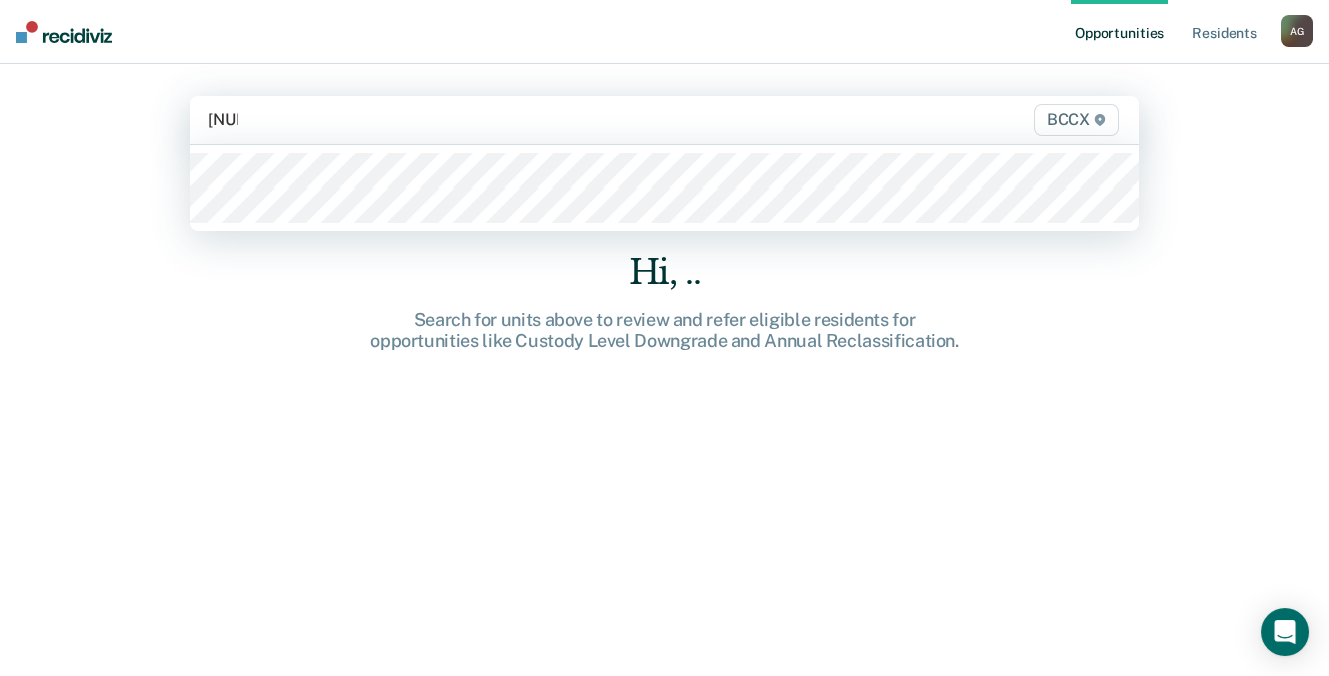 type 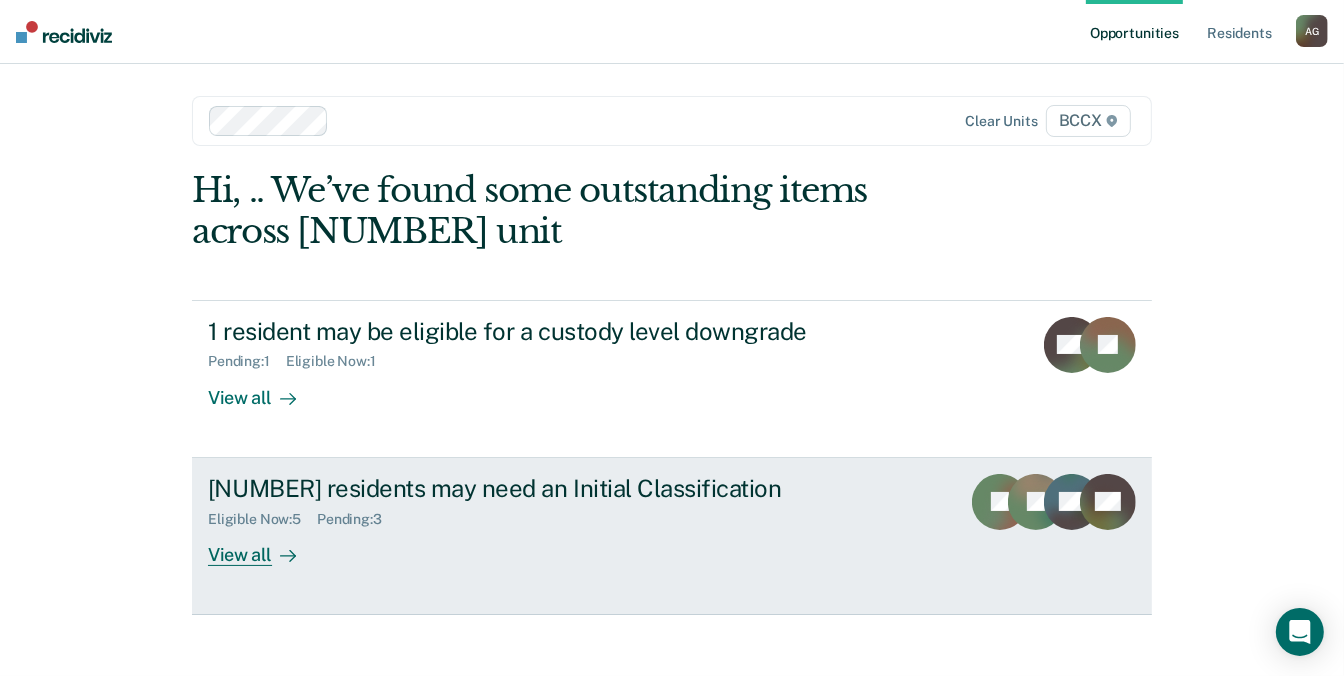 click on "Eligible Now : [NUMBER] Pending : [NUMBER]" at bounding box center [559, 515] 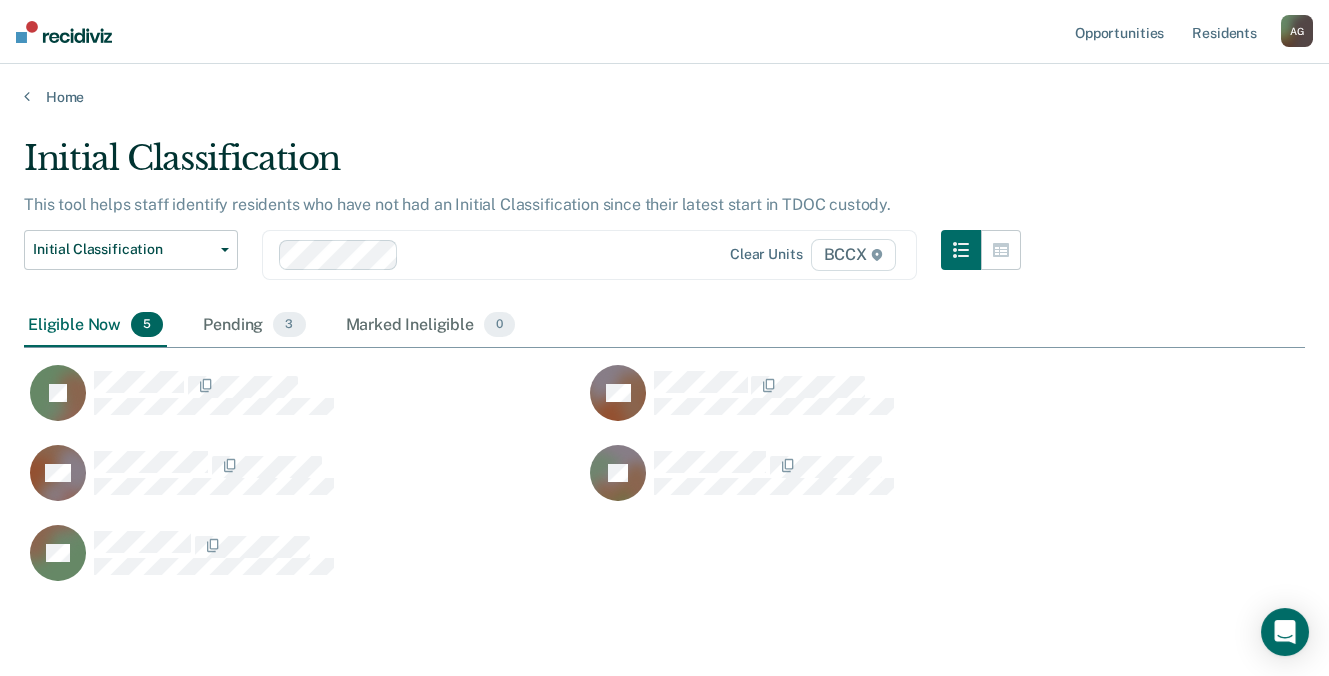 scroll, scrollTop: 16, scrollLeft: 15, axis: both 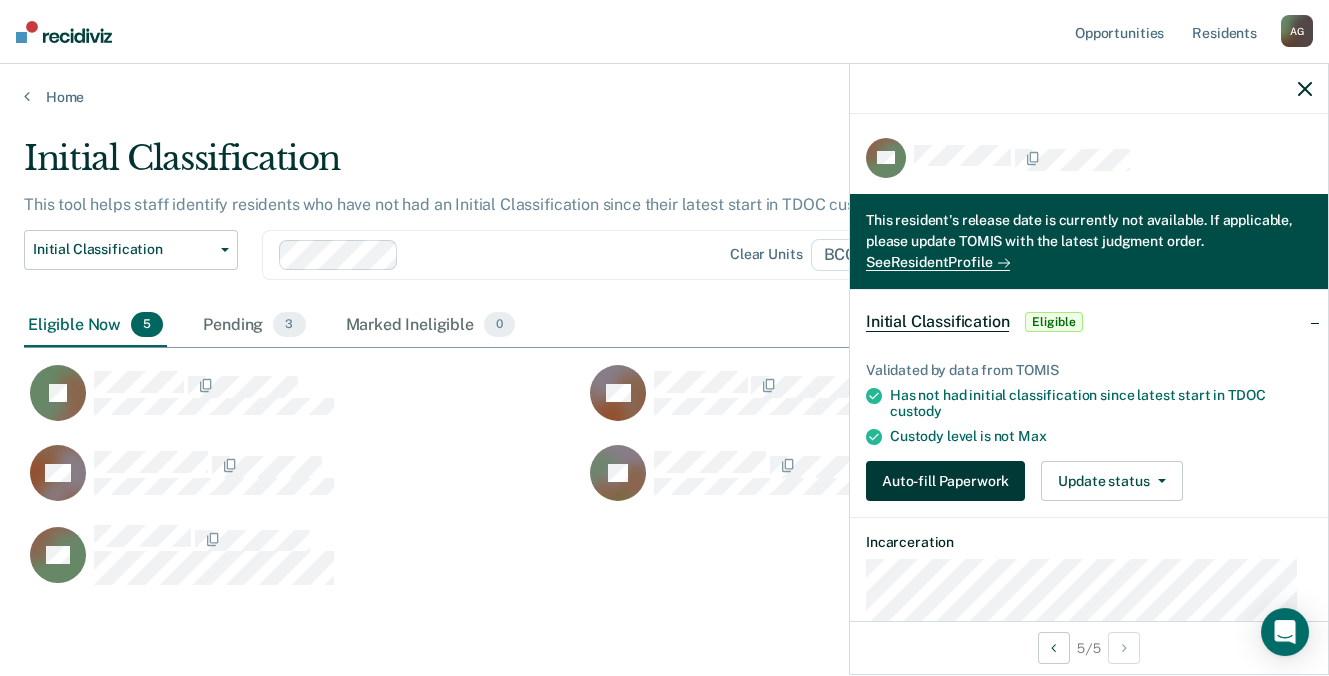 click on "Auto-fill Paperwork" at bounding box center [945, 481] 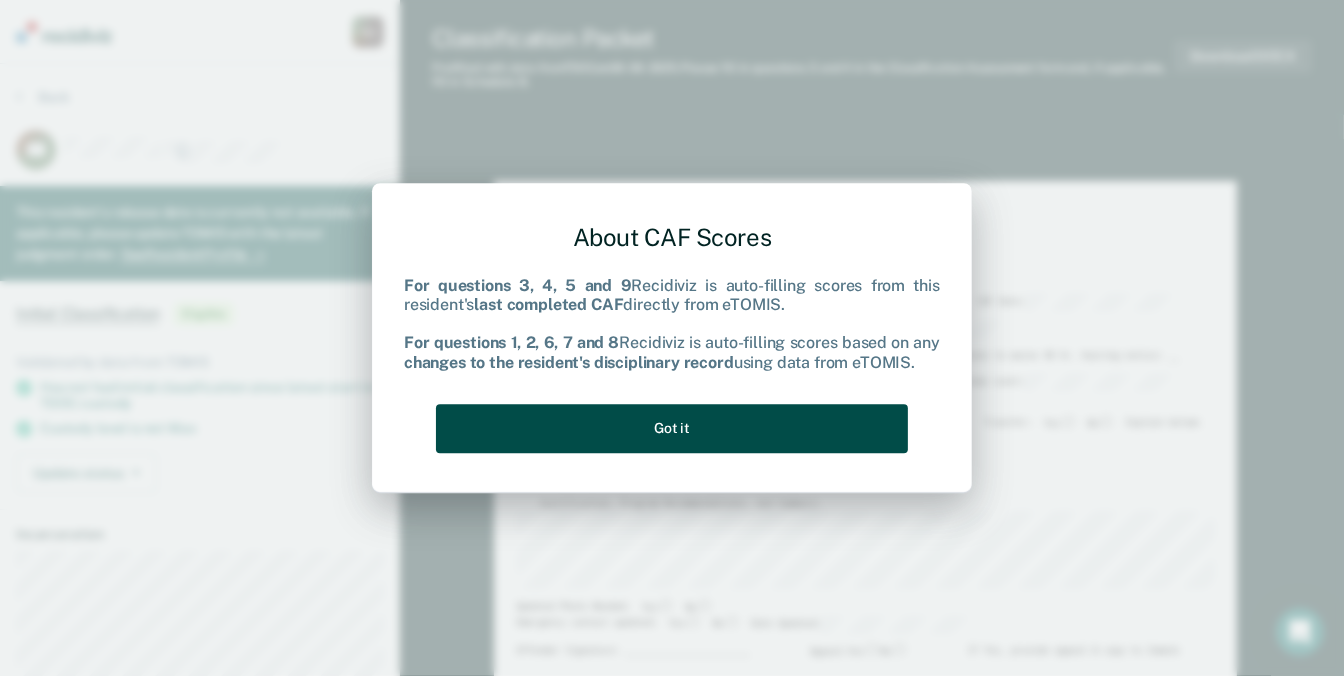 click on "Got it" at bounding box center (672, 428) 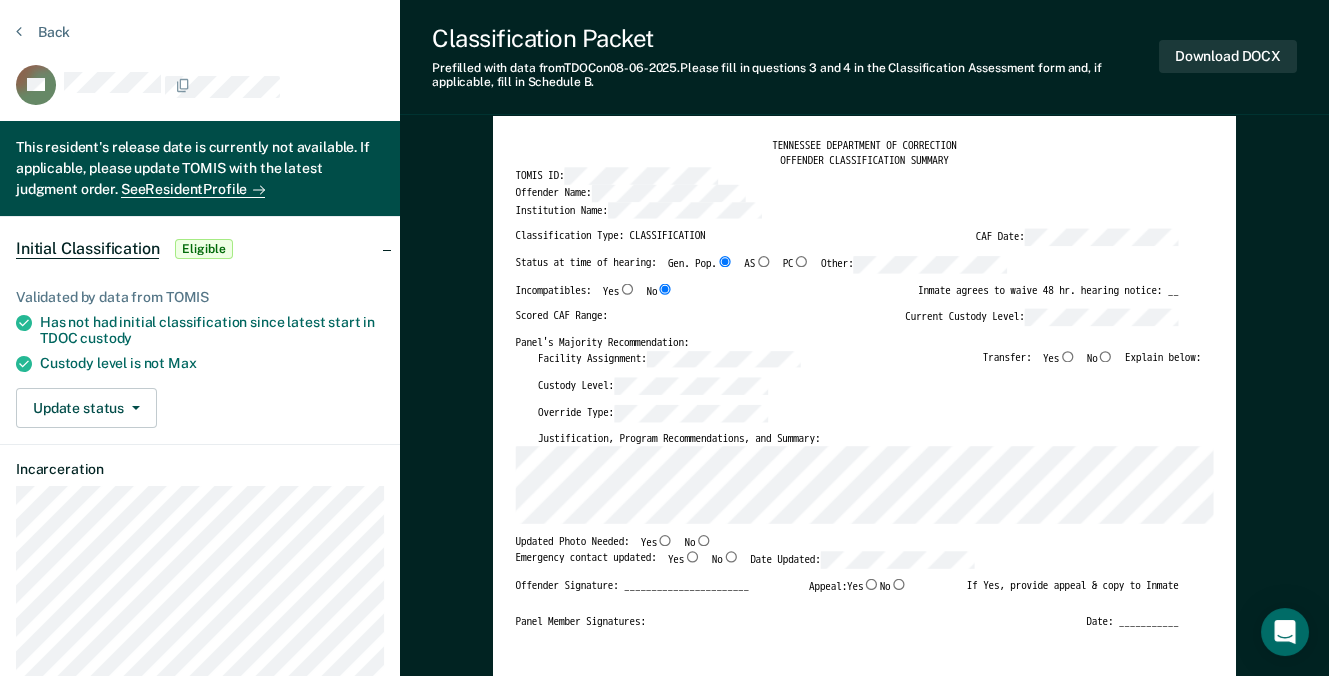 scroll, scrollTop: 200, scrollLeft: 0, axis: vertical 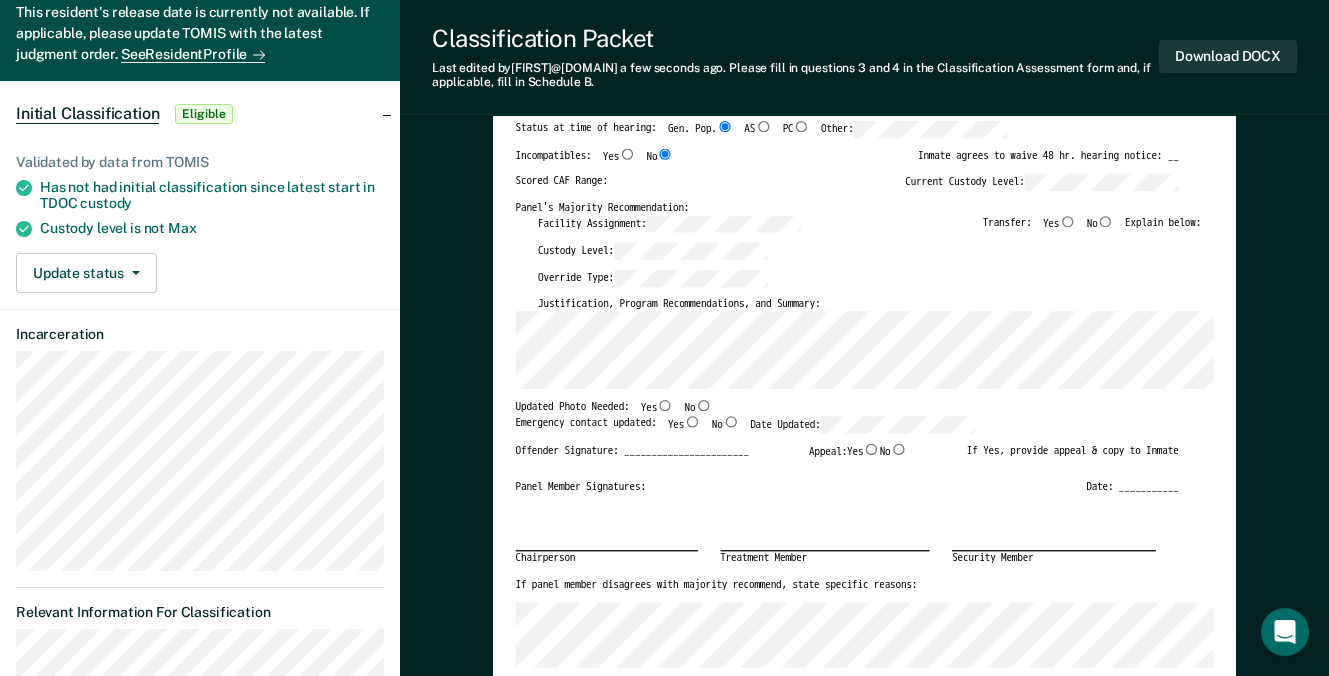 click on "Appeal: Yes No" at bounding box center (858, 456) 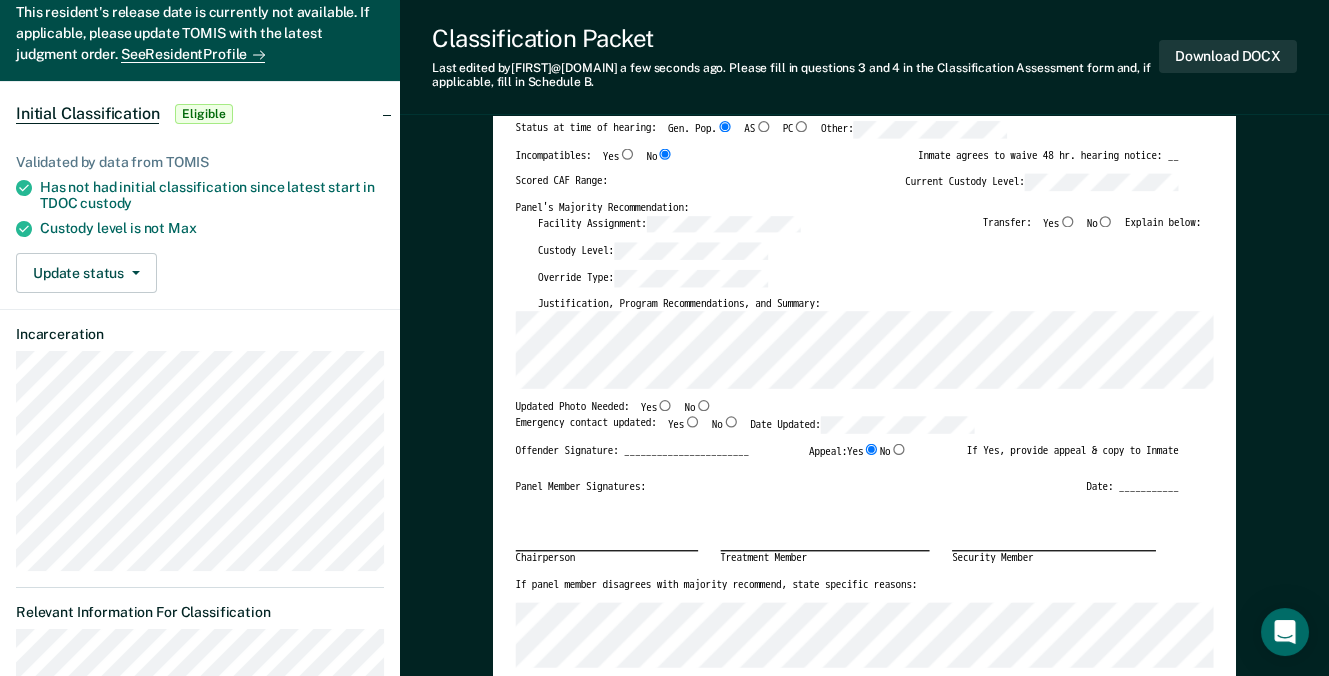 type on "x" 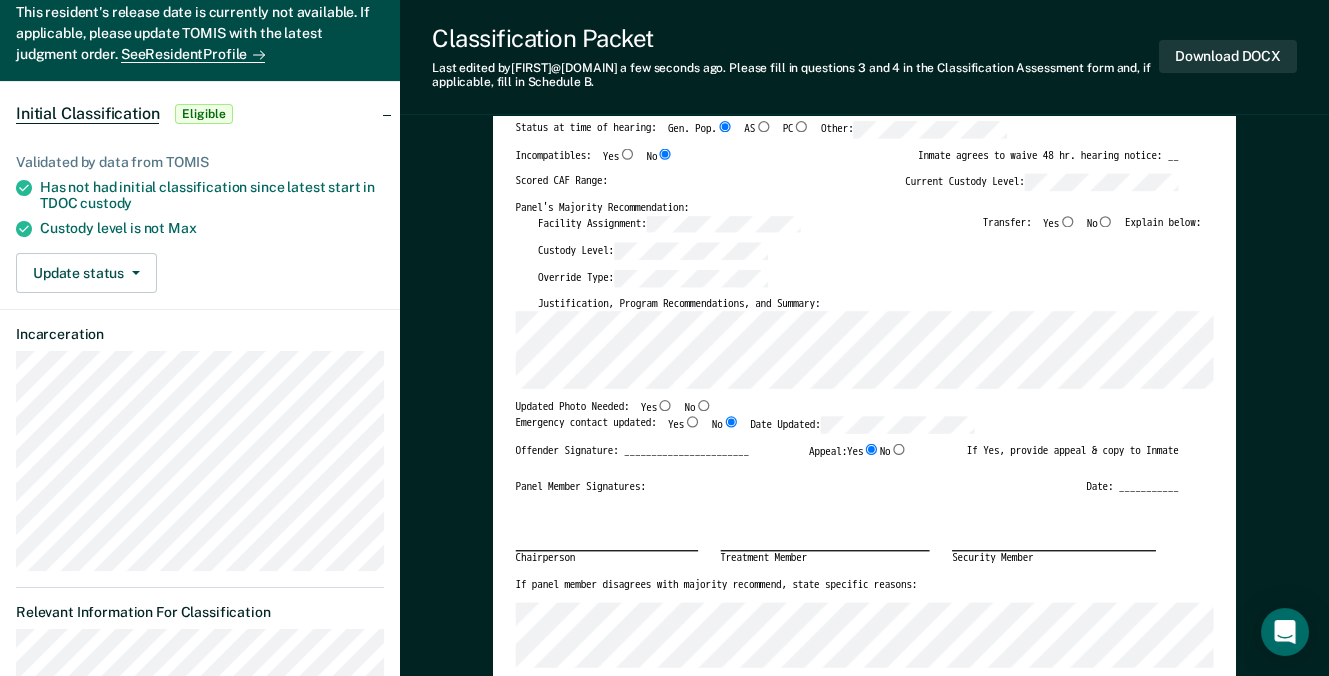 type on "x" 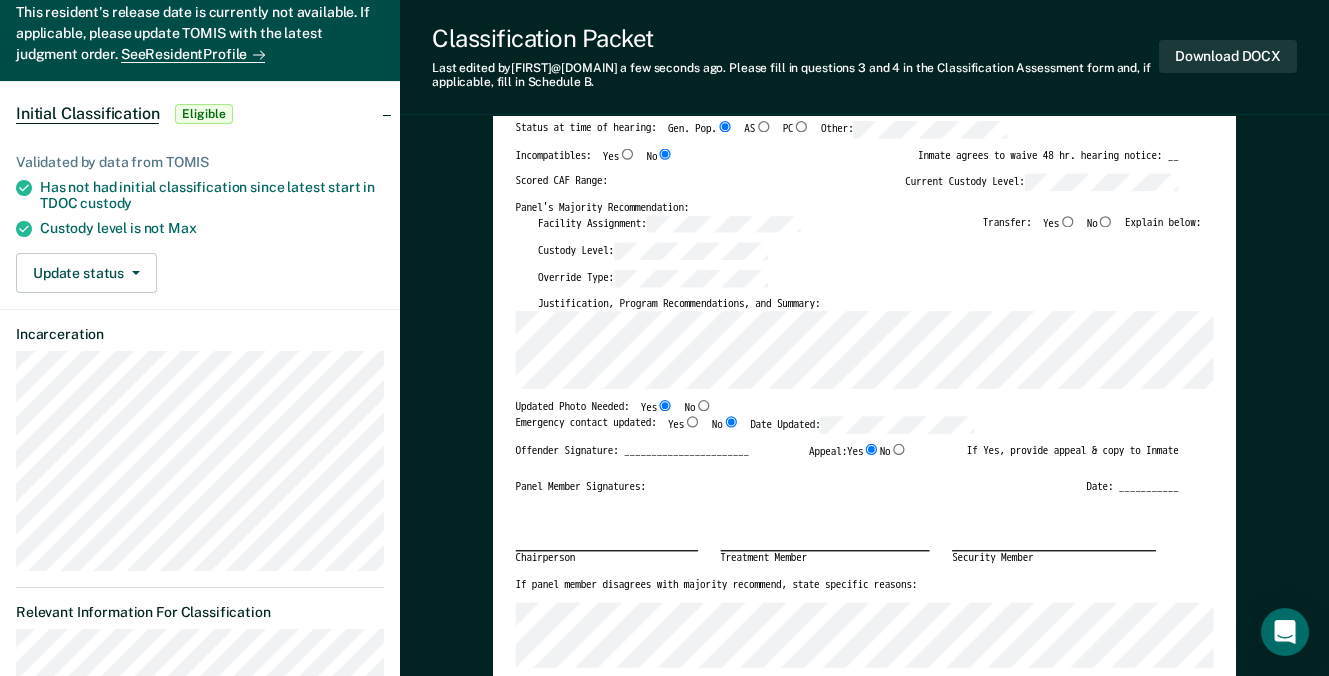 type on "x" 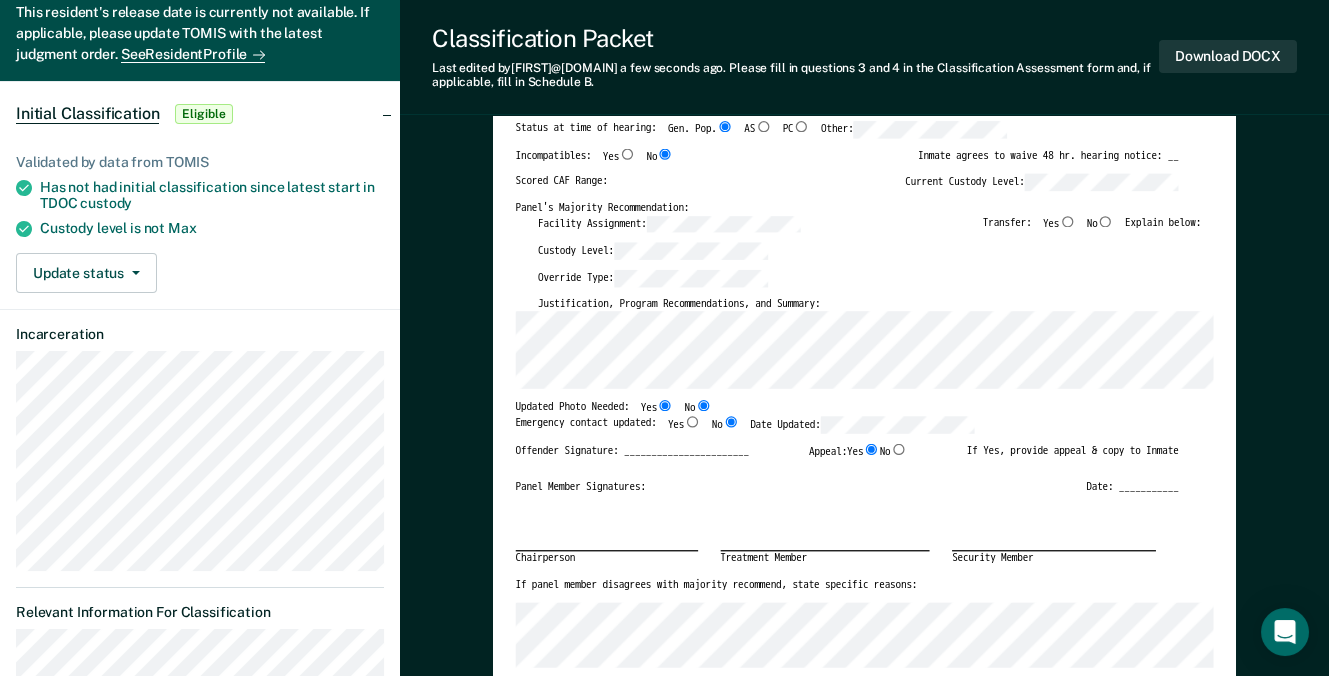 type on "x" 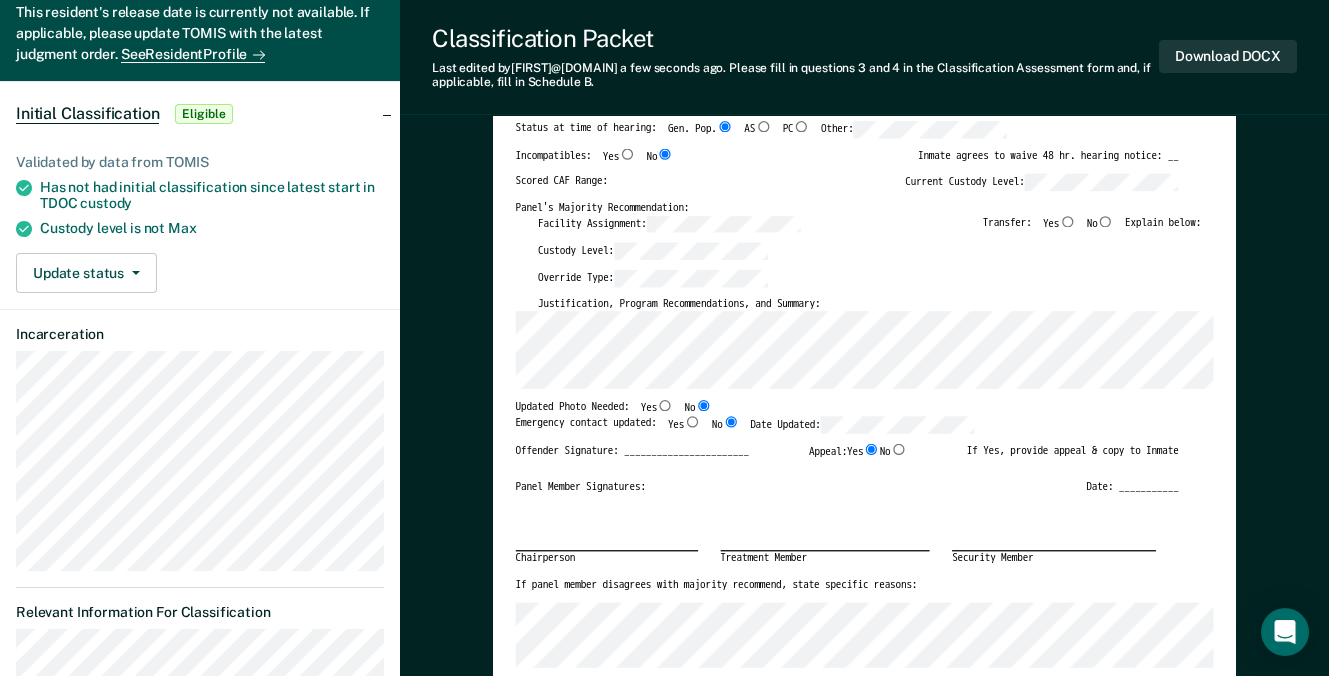 scroll, scrollTop: 0, scrollLeft: 12, axis: horizontal 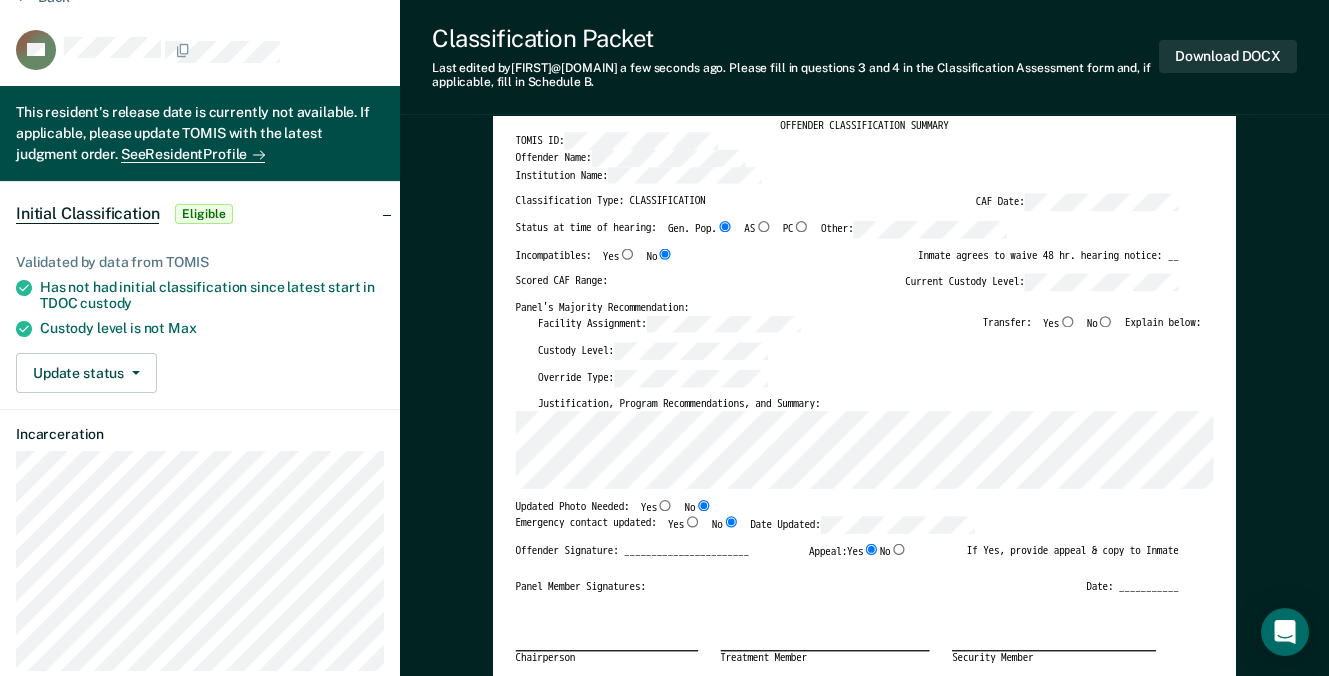 type on "x" 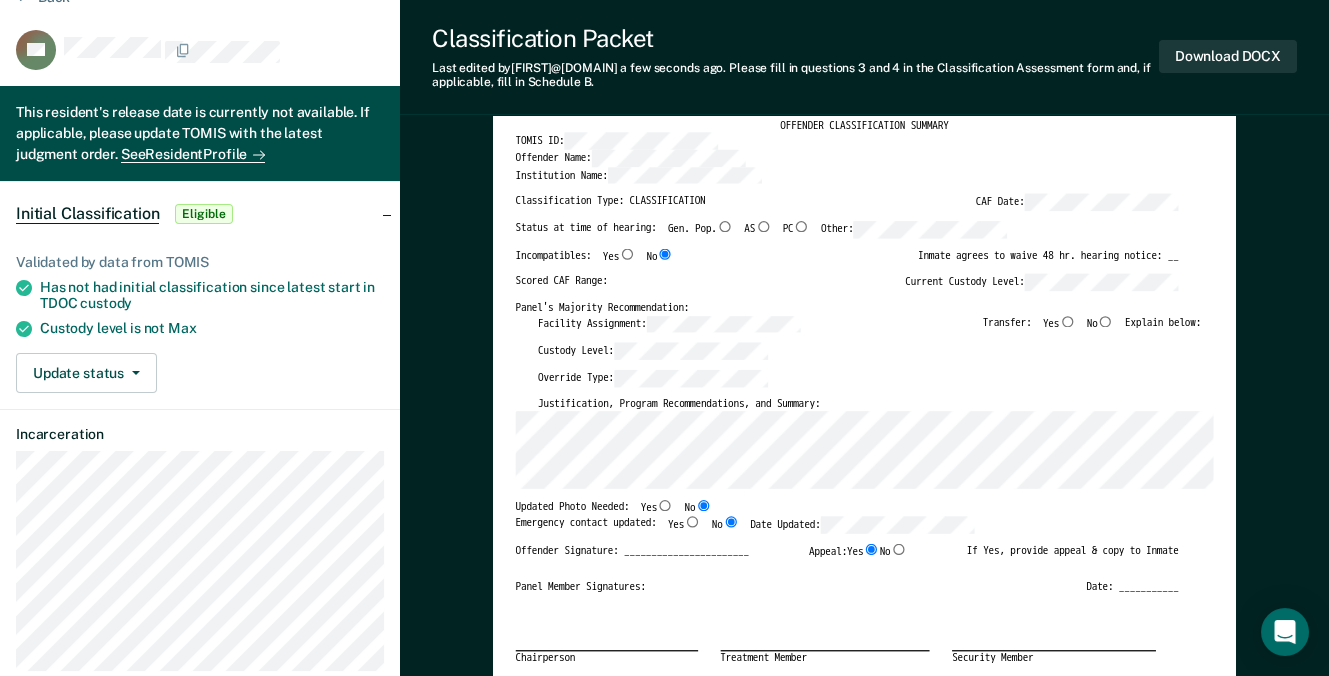 click on "Incompatibles: Yes No" at bounding box center (594, 261) 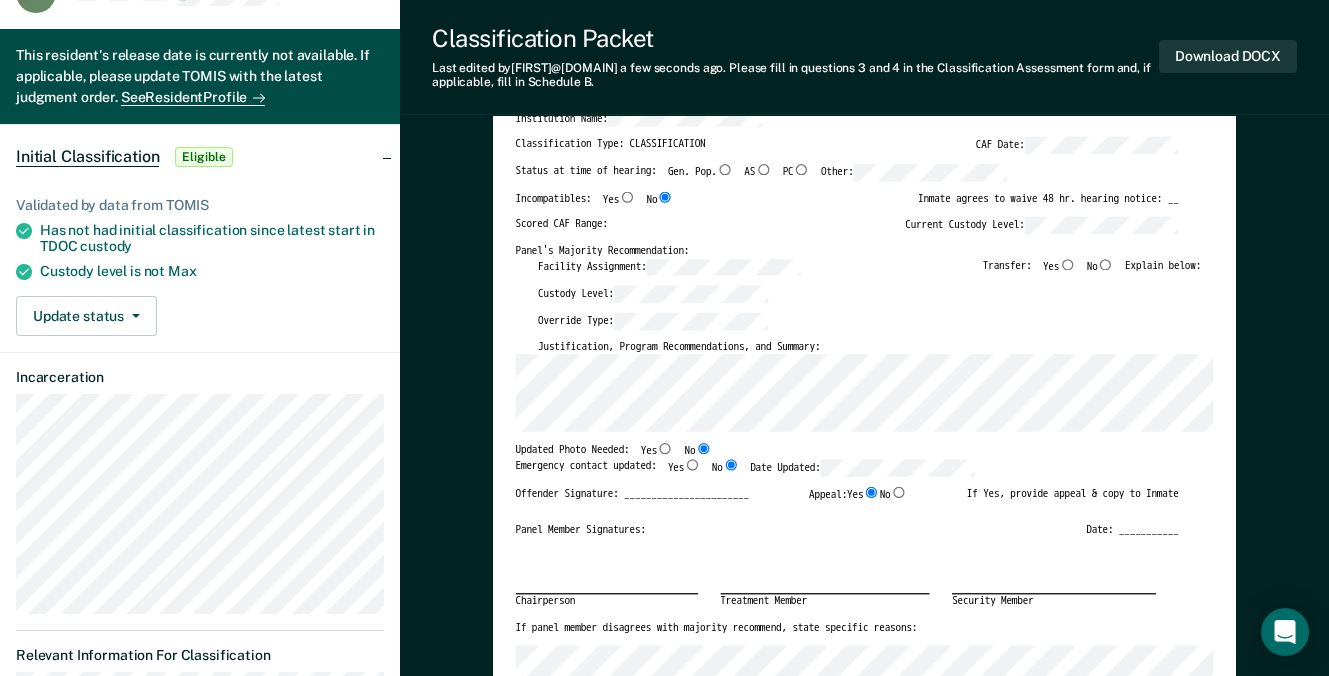 scroll, scrollTop: 0, scrollLeft: 0, axis: both 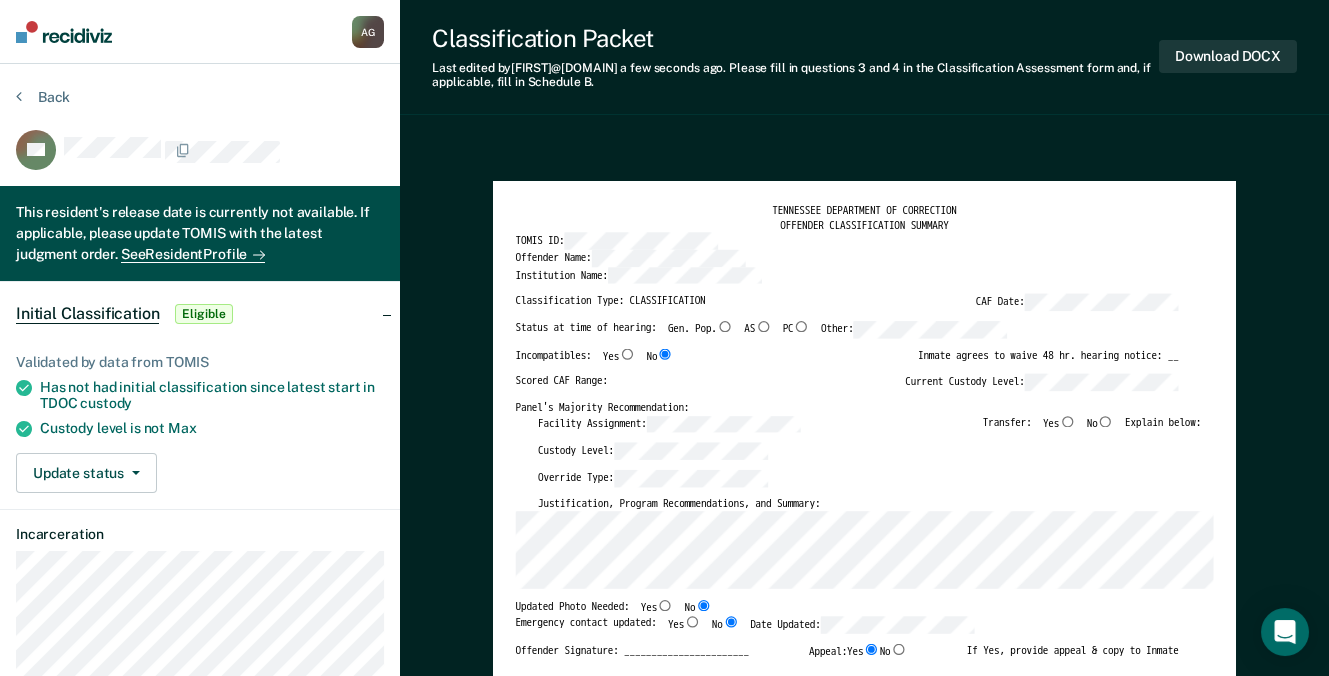 click on "Scored CAF Range: Current Custody Level:" at bounding box center [846, 387] 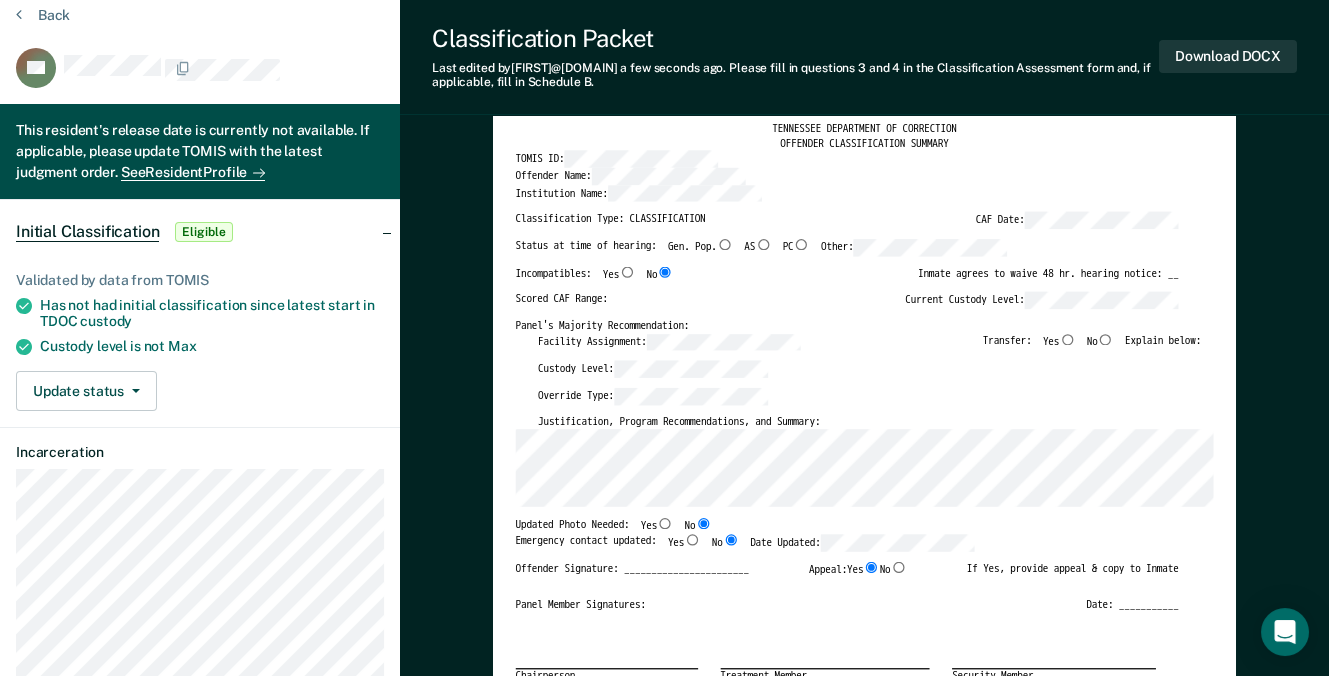 scroll, scrollTop: 0, scrollLeft: 0, axis: both 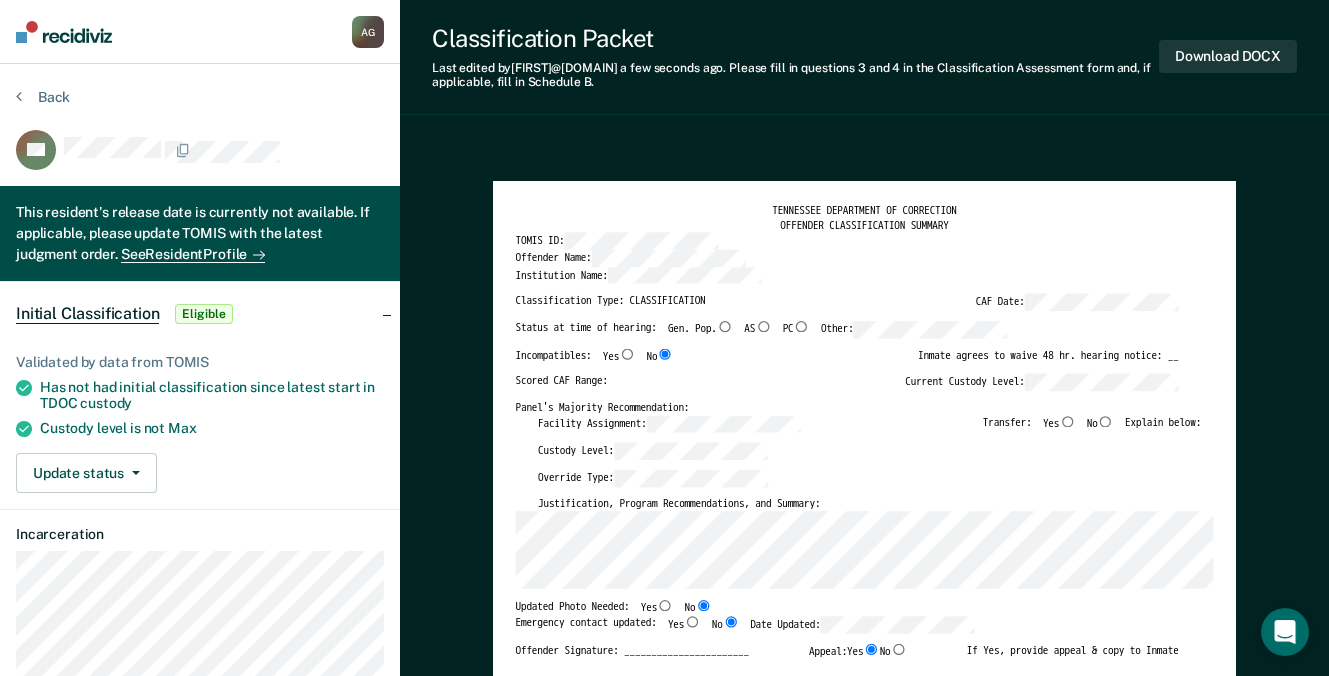 click on "Scored CAF Range: Current Custody Level:" at bounding box center (846, 387) 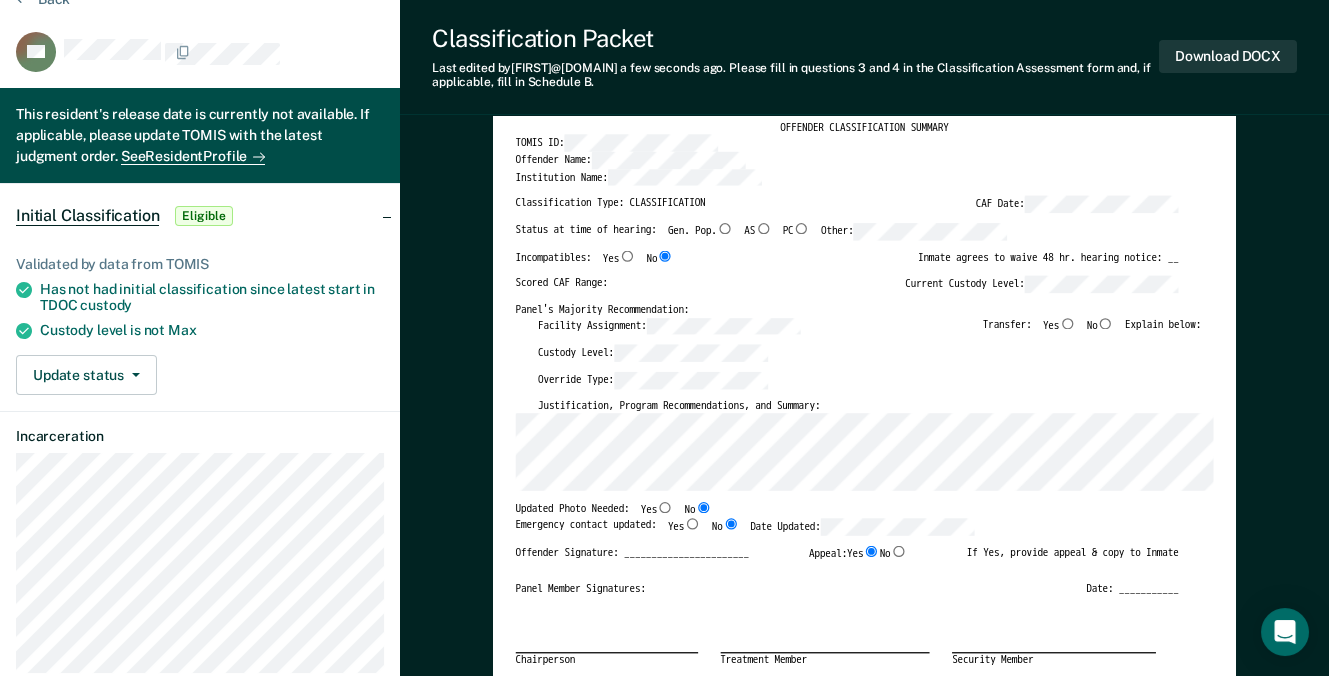 scroll, scrollTop: 0, scrollLeft: 0, axis: both 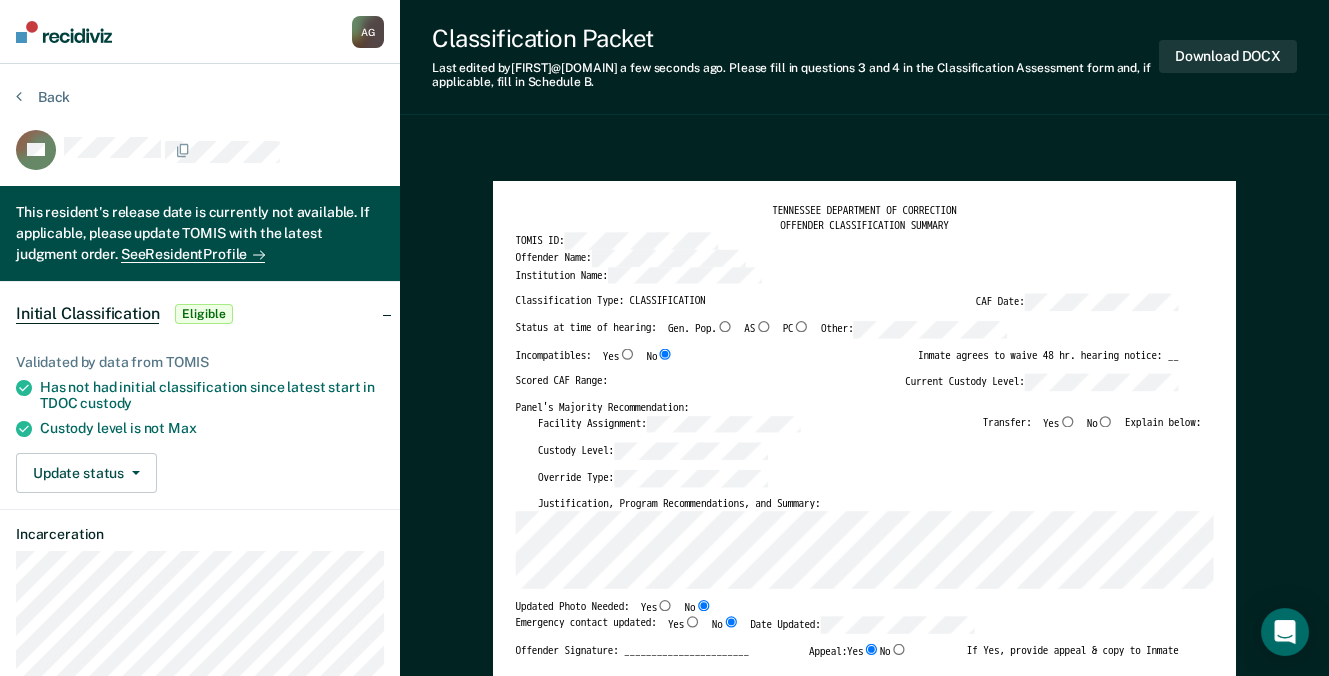 click on "Custody Level:" at bounding box center [869, 456] 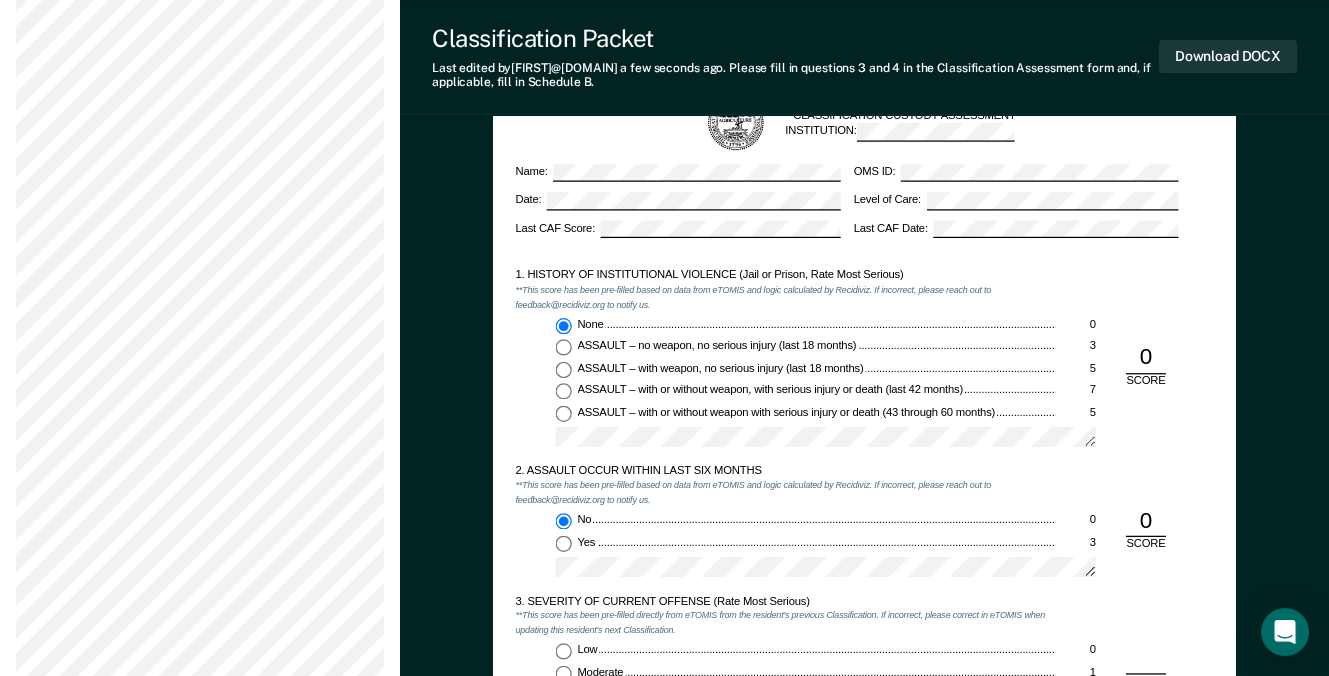 scroll, scrollTop: 1300, scrollLeft: 0, axis: vertical 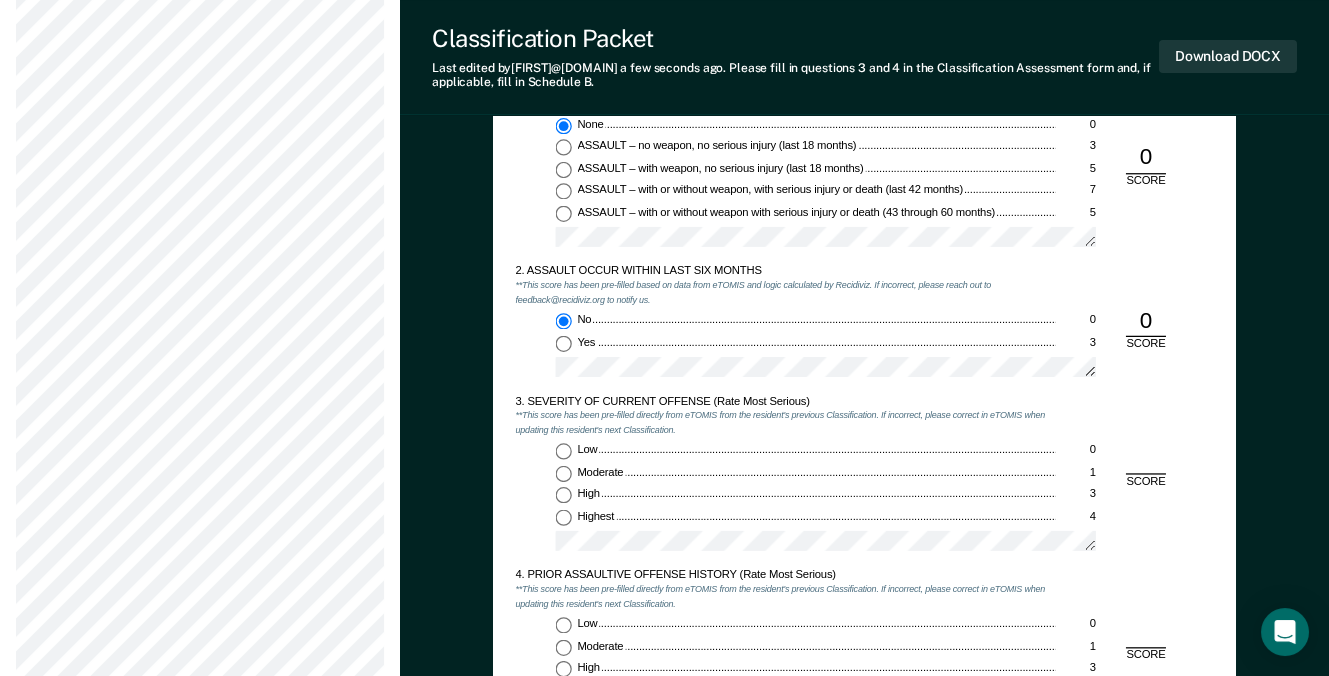 click on "SEVERITY OF CURRENT OFFENSE (Rate Most Serious) **This score has been pre-filled directly from eTOMIS from the resident's previous Classification. If incorrect, please correct in eTOMIS when updating this resident's next Classification. Low [NUMBER] Moderate [NUMBER] High [NUMBER] Highest [NUMBER] SCORE" at bounding box center [864, 481] 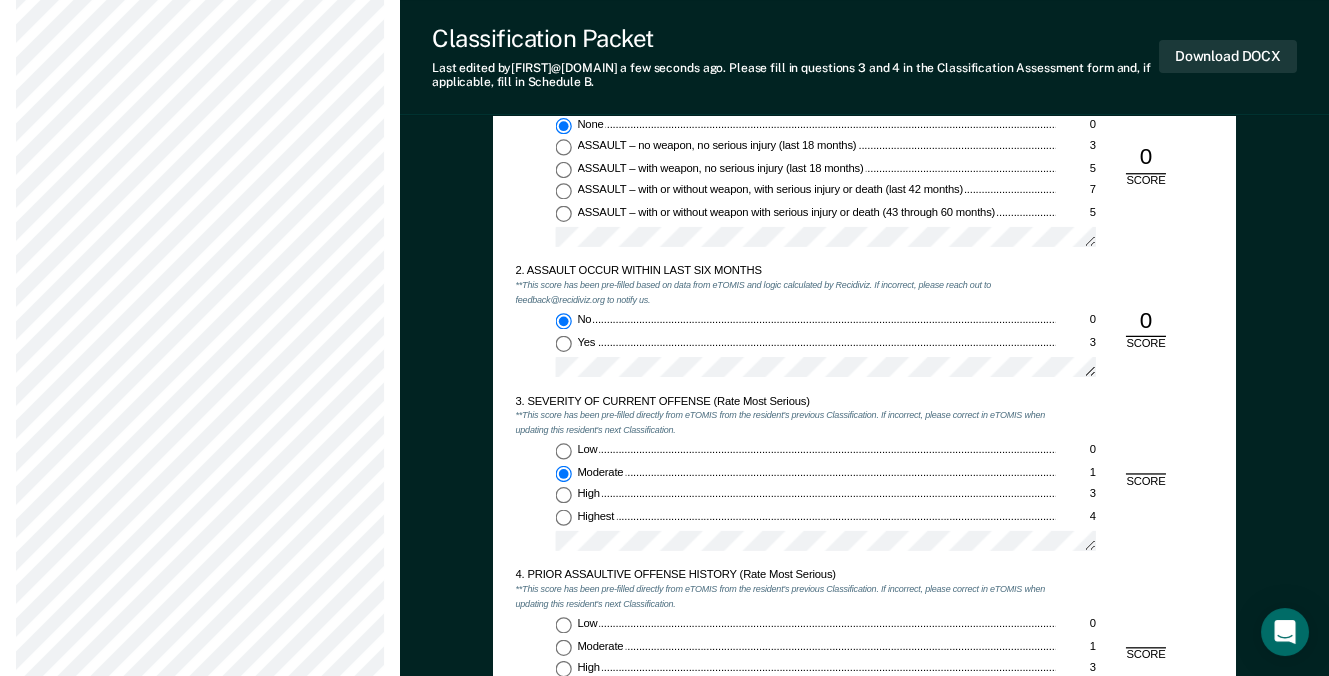 type on "x" 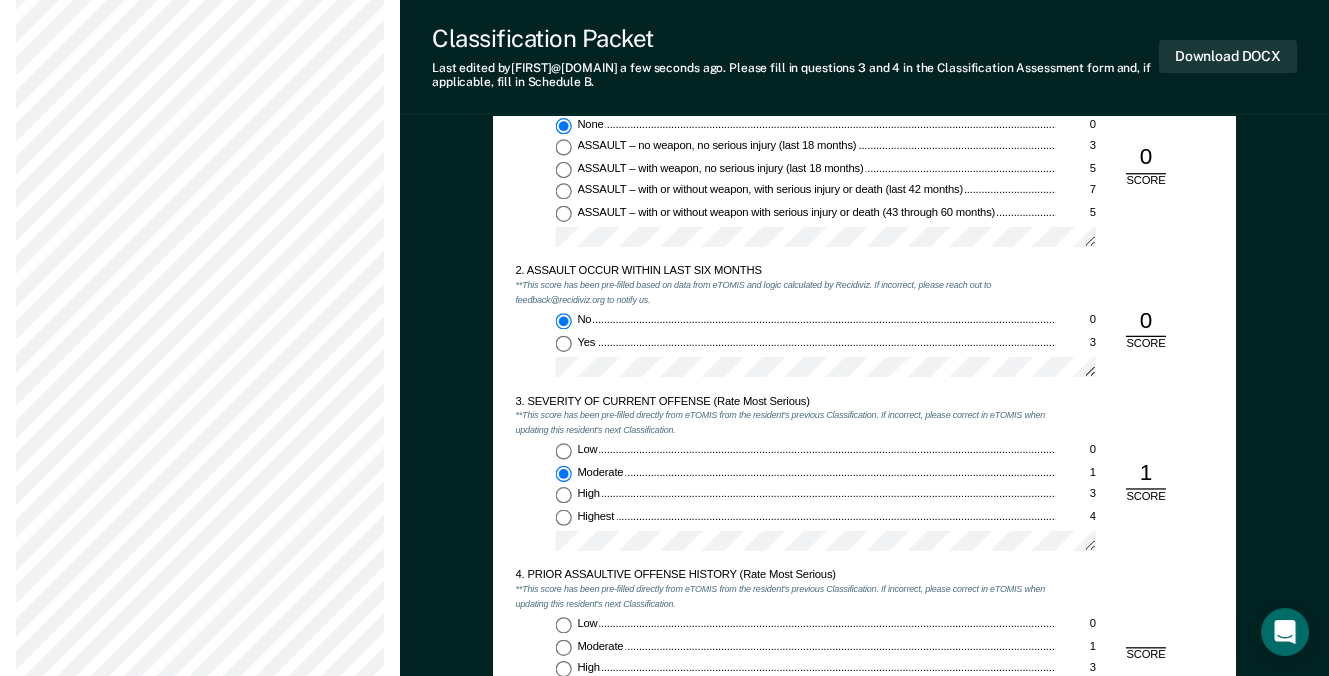 click on "Highest 4" at bounding box center (563, 517) 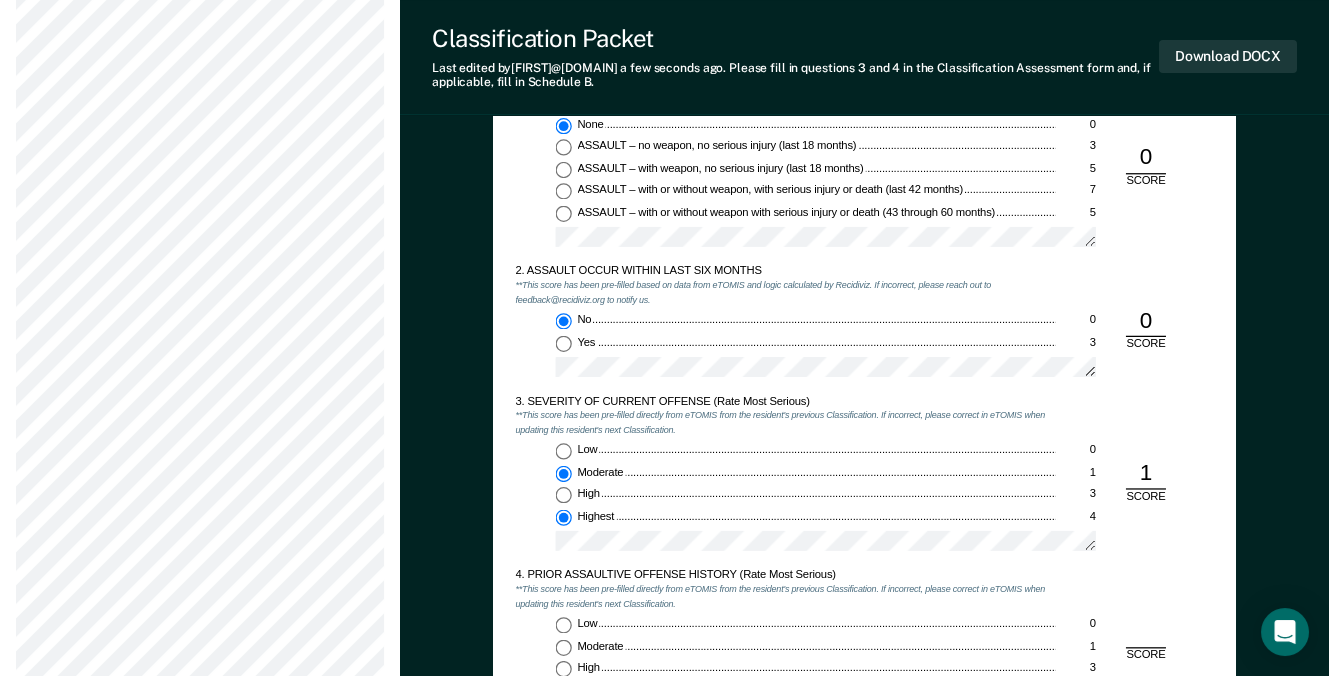type on "x" 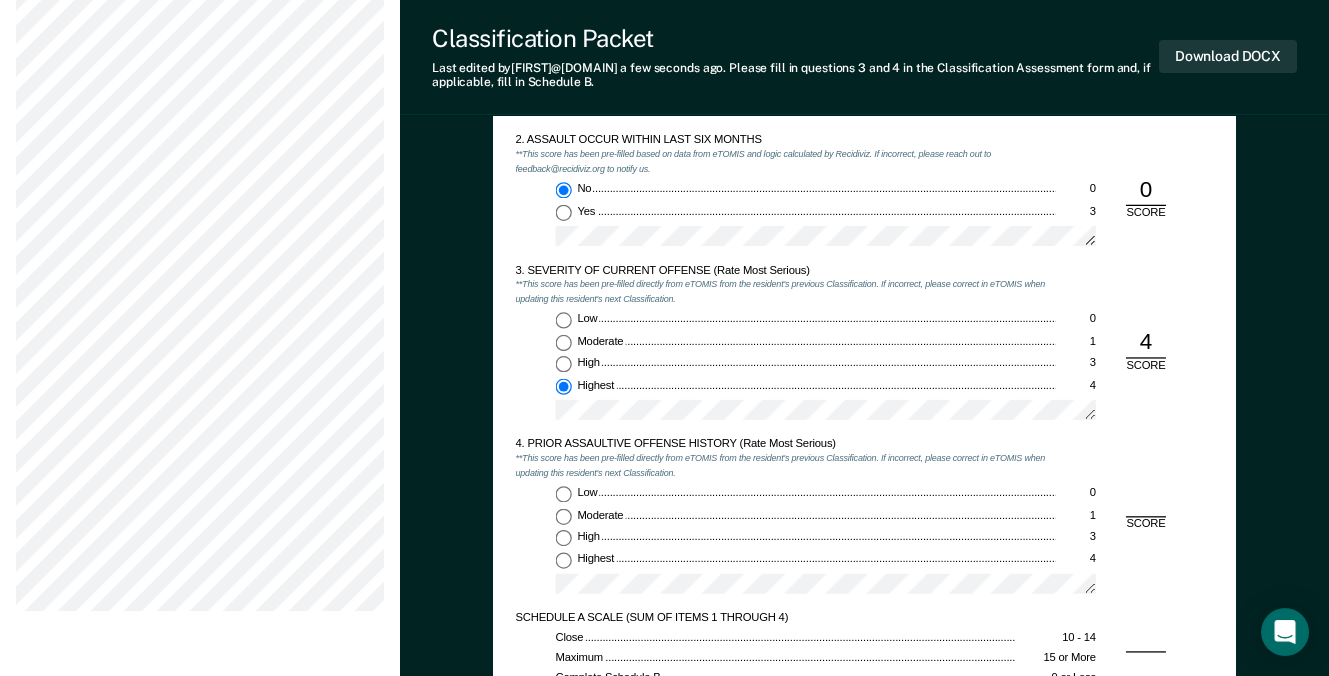 scroll, scrollTop: 1500, scrollLeft: 0, axis: vertical 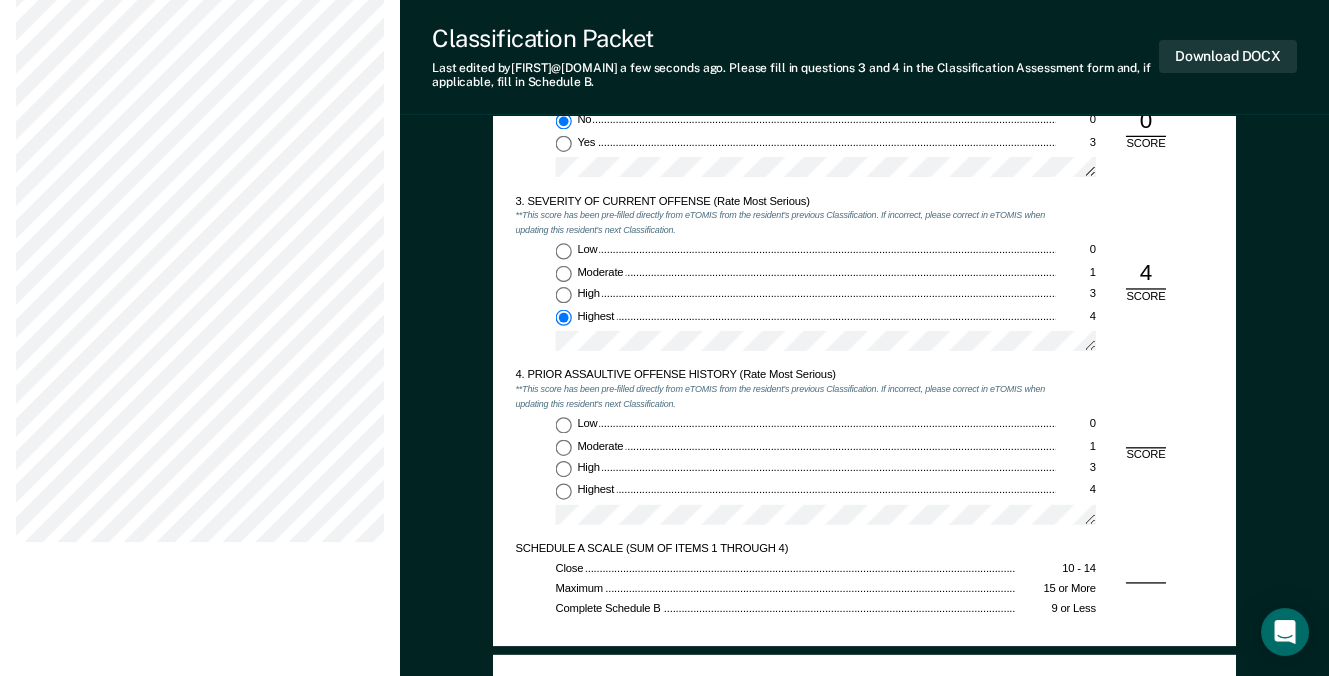 click on "Highest 4" at bounding box center (563, 491) 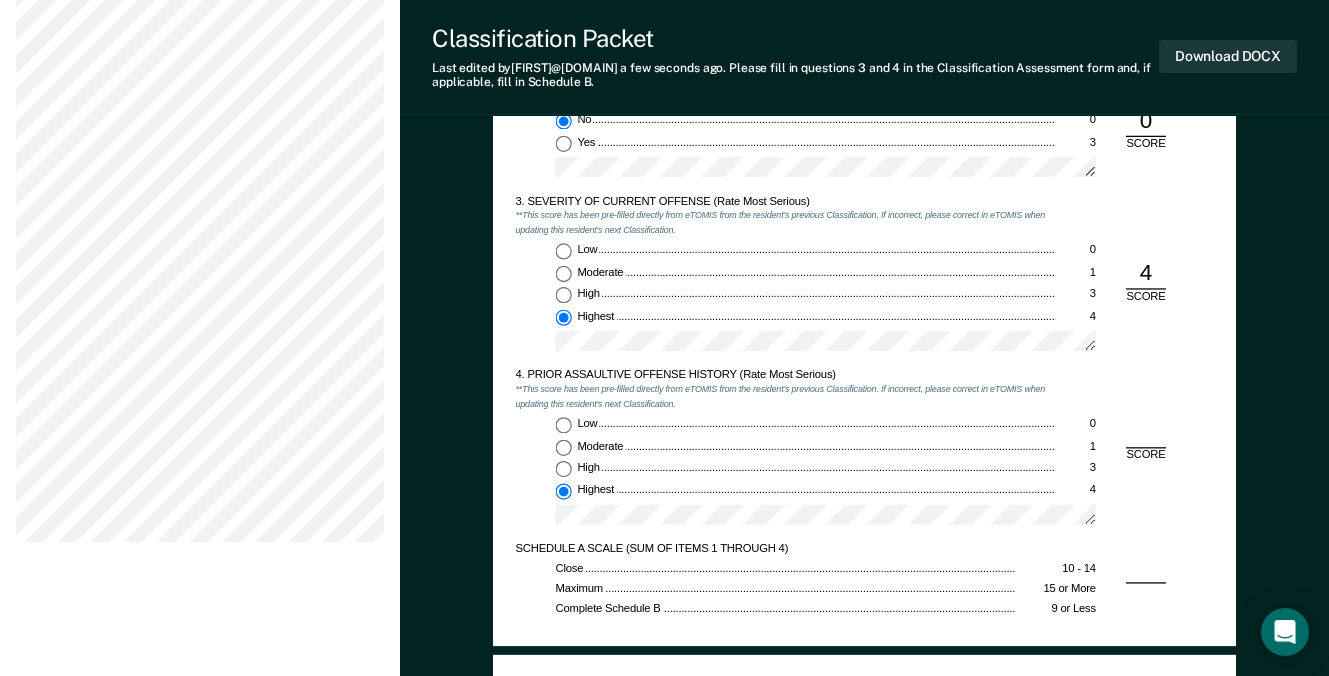 type on "x" 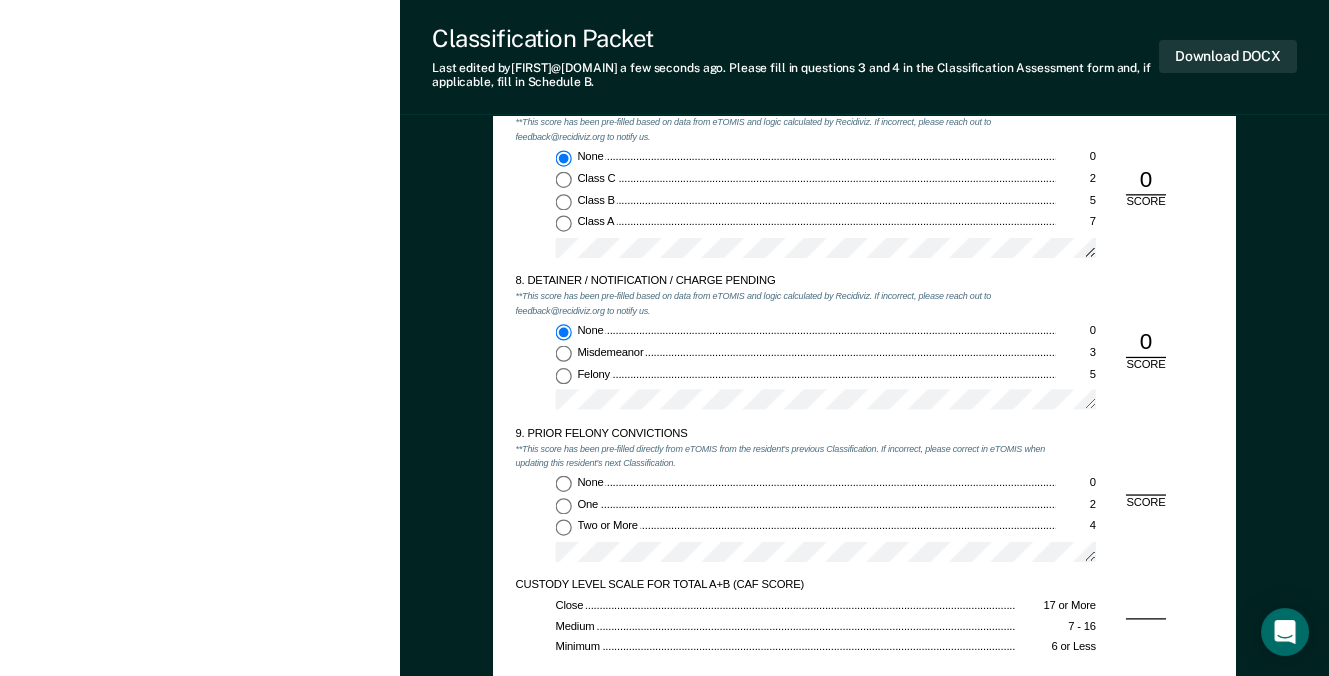 scroll, scrollTop: 2600, scrollLeft: 0, axis: vertical 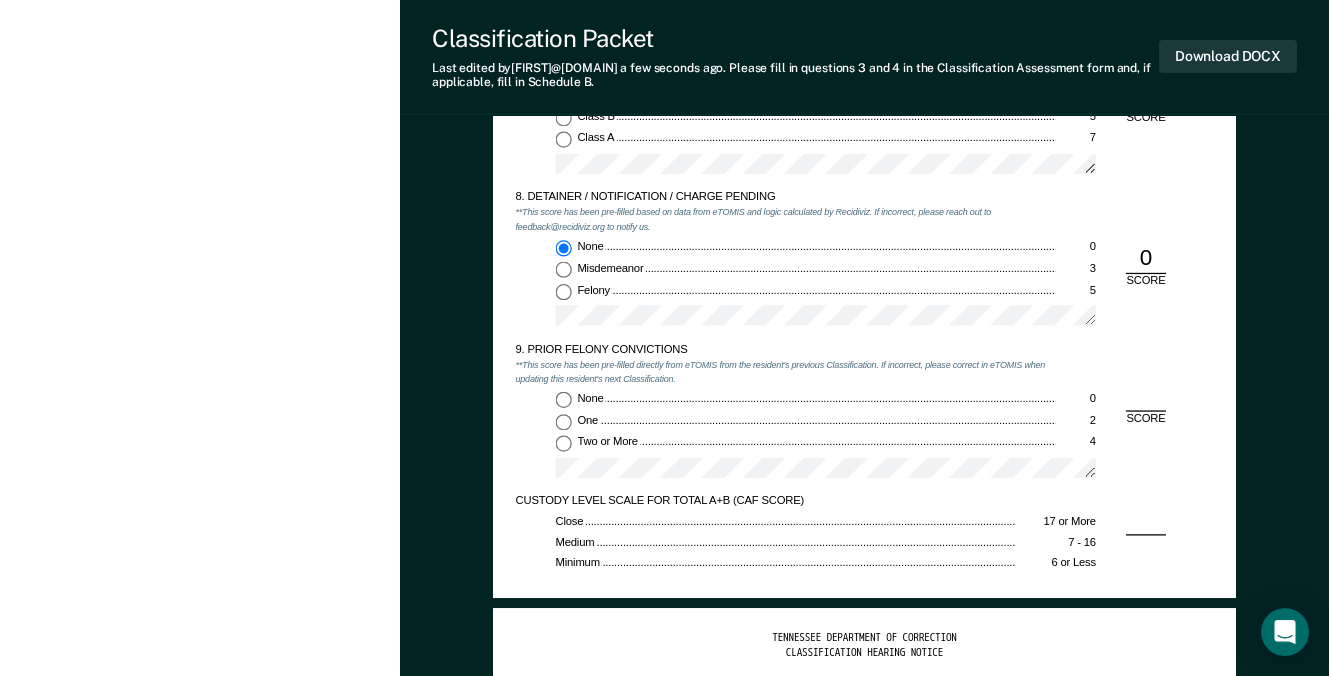 click on "Two or More 4" at bounding box center (563, 444) 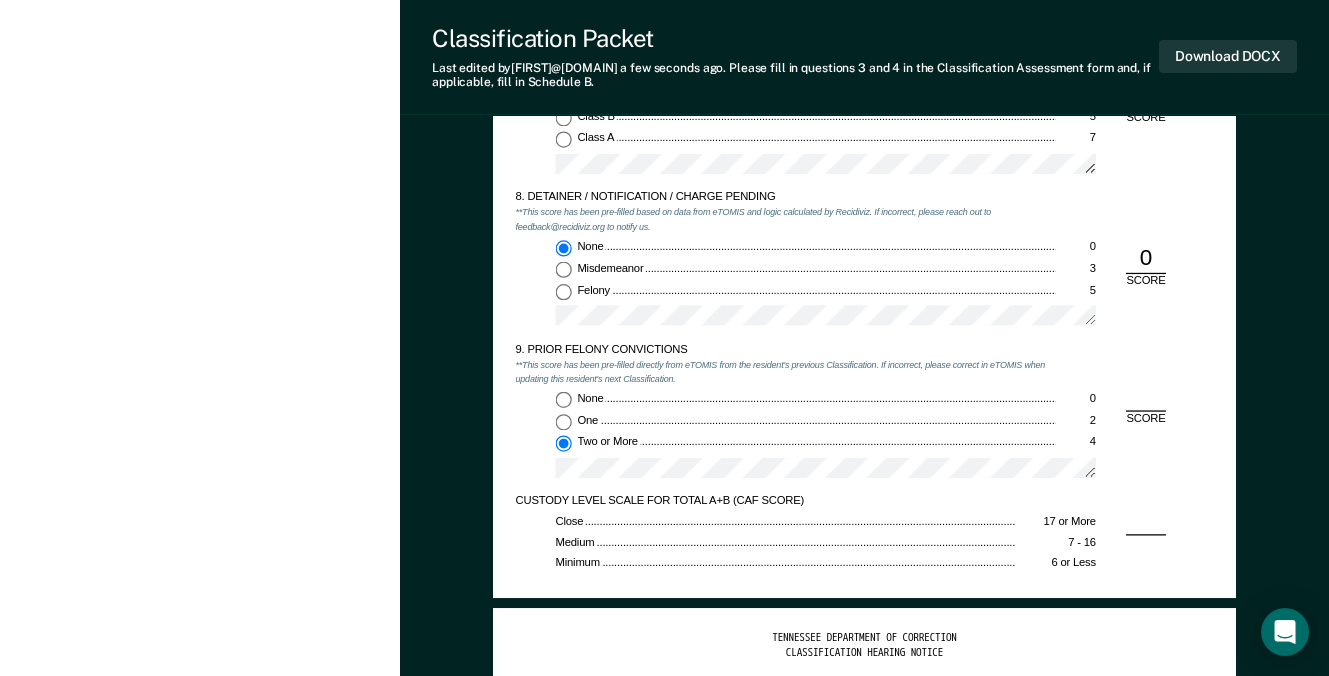 type on "x" 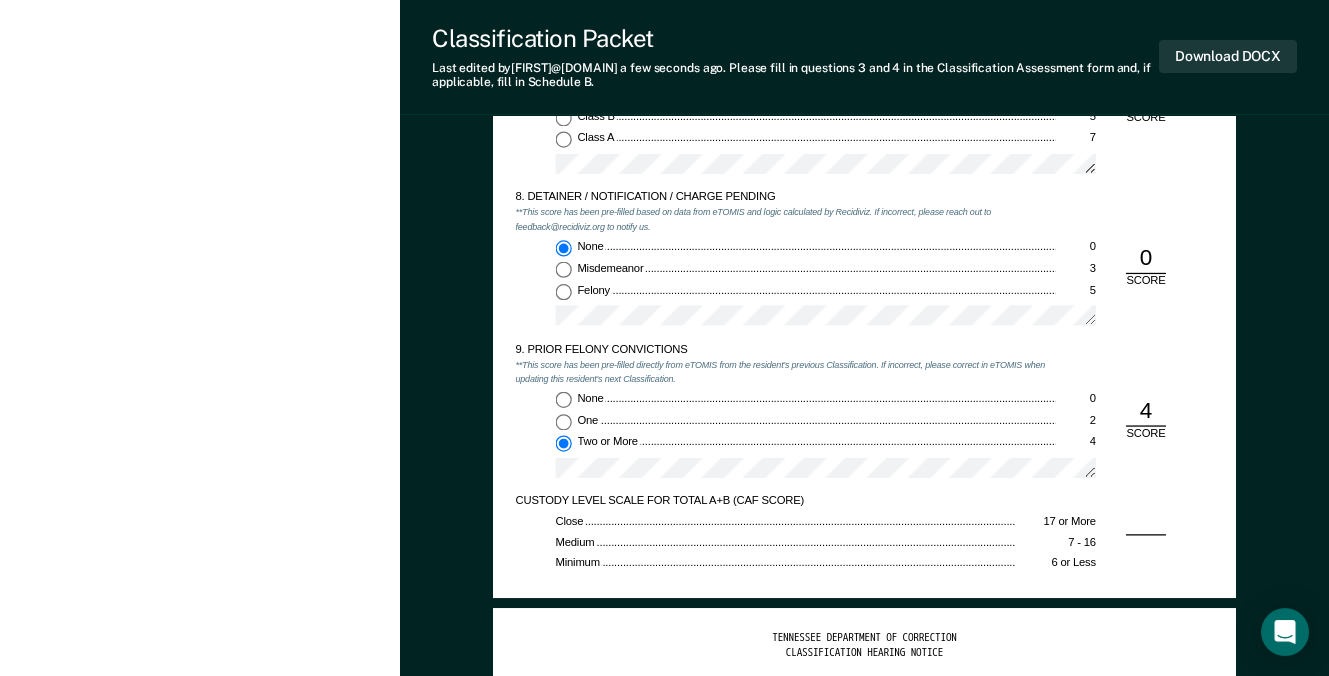 click on "Minimum" at bounding box center (785, 563) 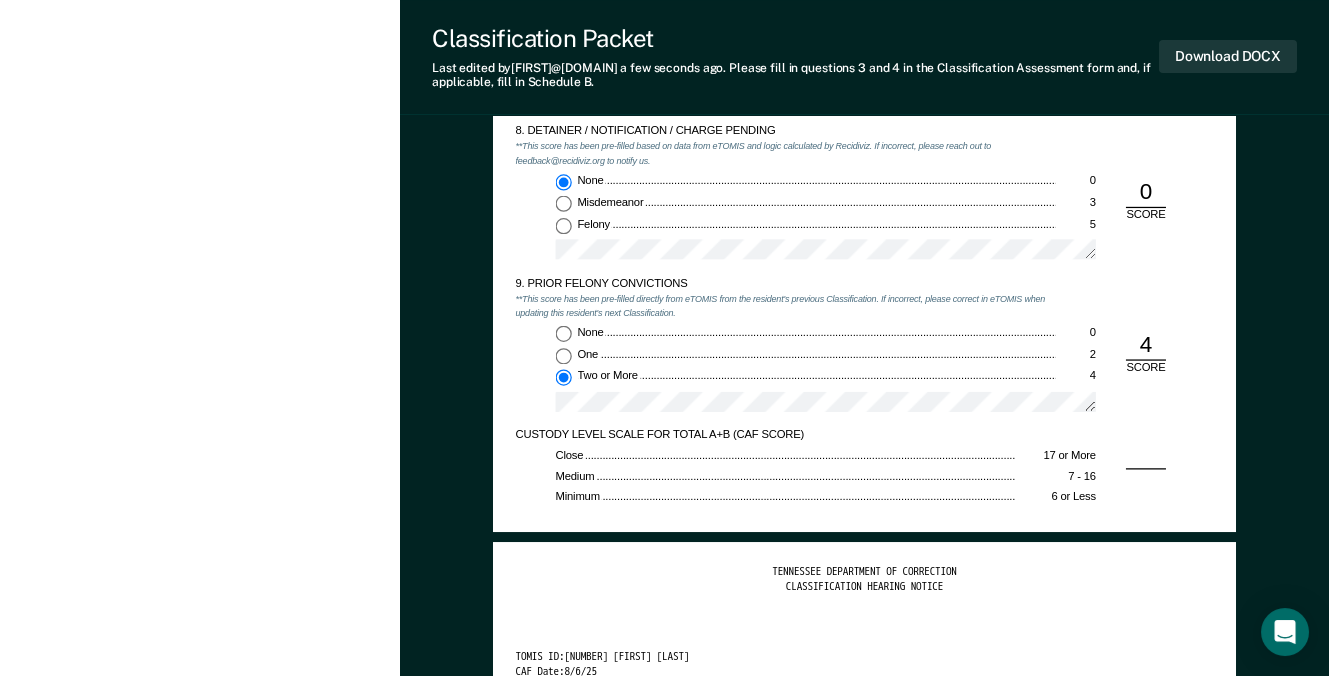 scroll, scrollTop: 2700, scrollLeft: 0, axis: vertical 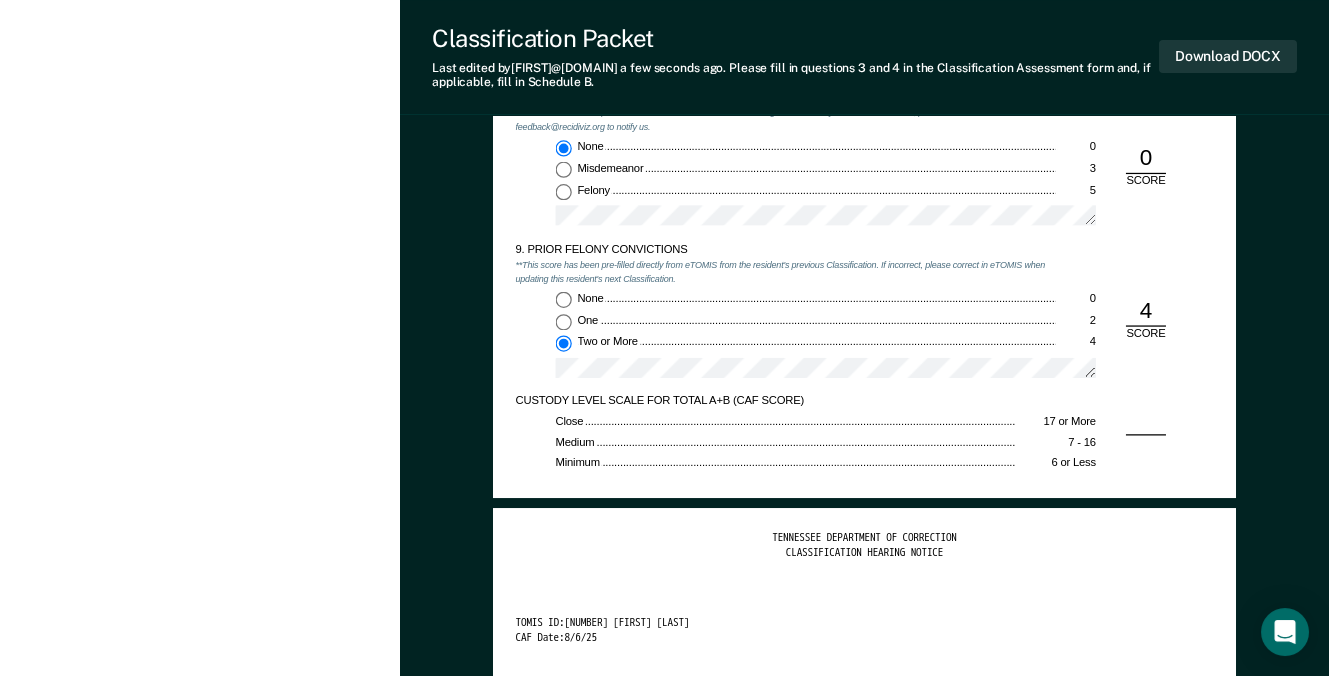 click on "CUSTODY LEVEL SCALE FOR TOTAL A+B (CAF SCORE) Close 17 or More Medium 7 - 16 Minimum 6 or Less" at bounding box center (864, 435) 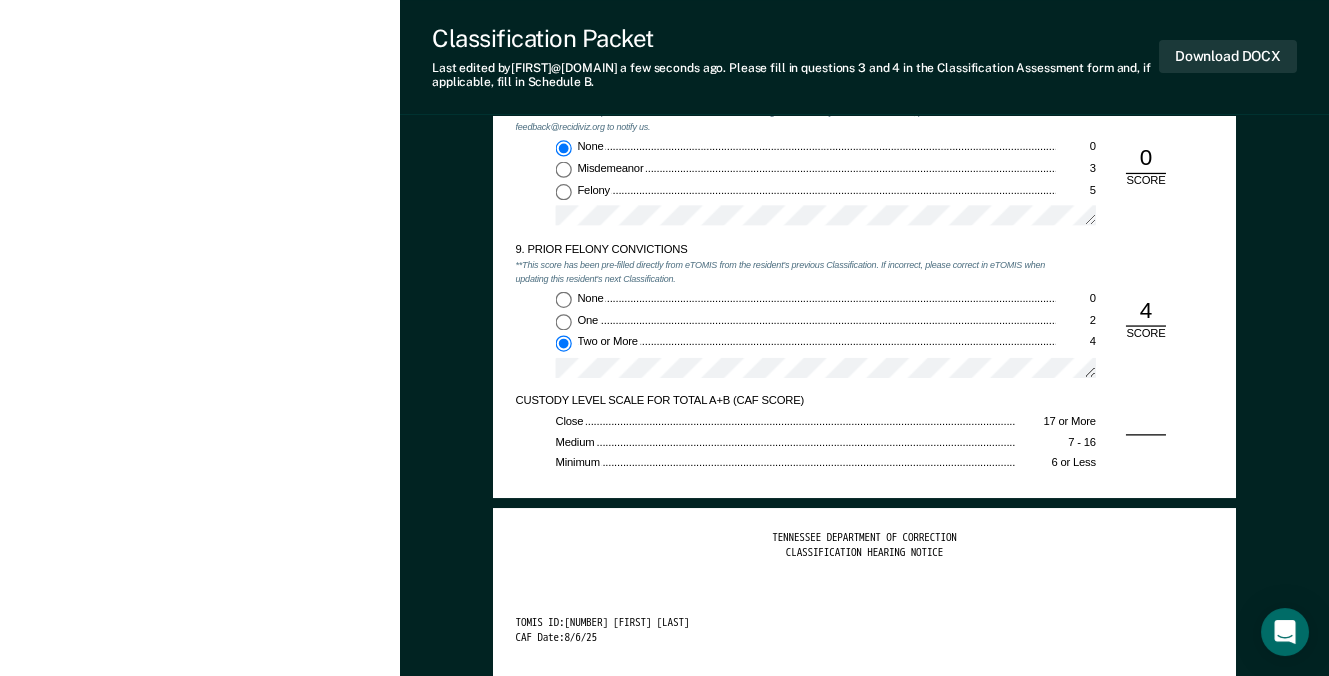 click on "CUSTODY LEVEL SCALE FOR TOTAL A+B (CAF SCORE) Close 17 or More Medium 7 - 16 Minimum 6 or Less" at bounding box center [864, 435] 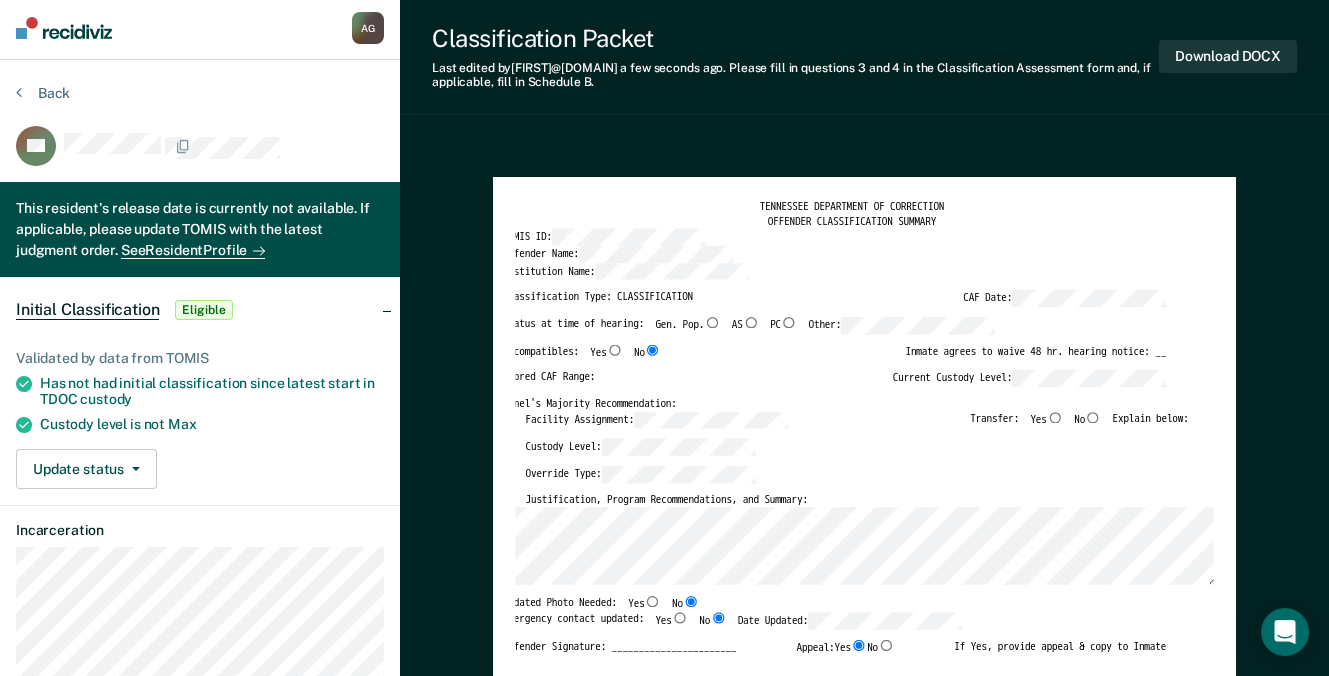 scroll, scrollTop: 0, scrollLeft: 0, axis: both 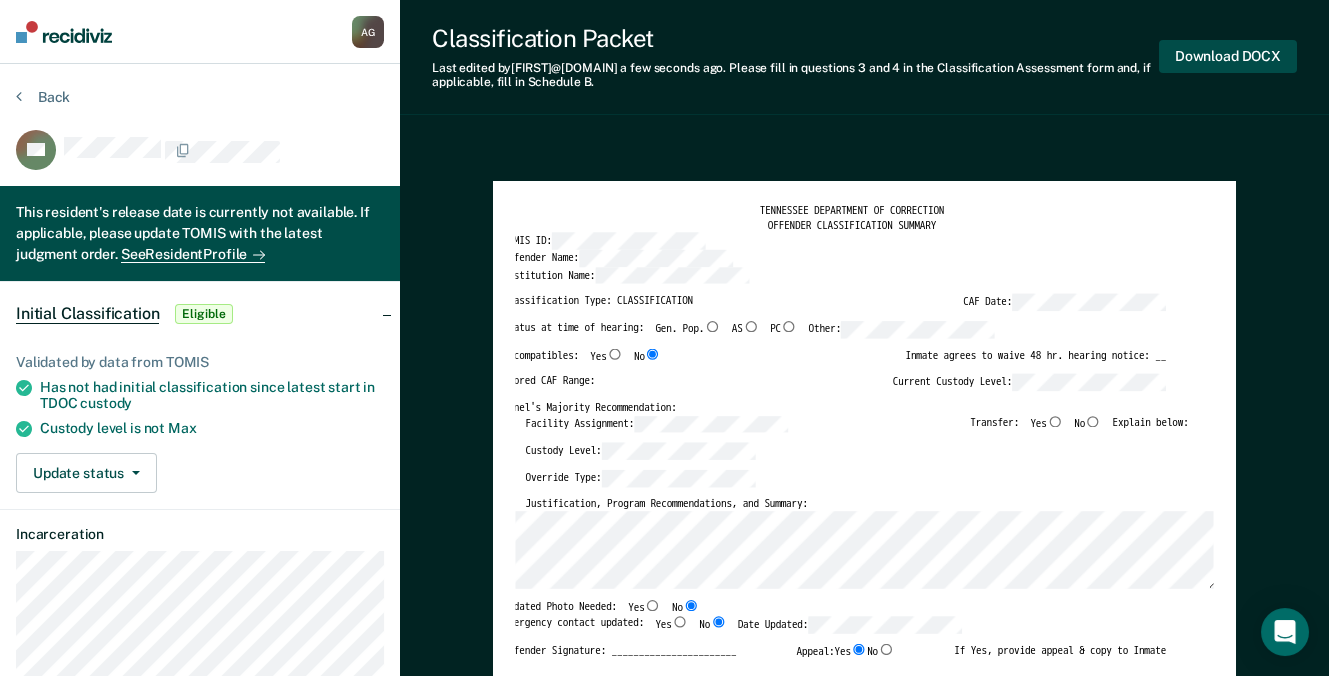 click on "Download DOCX" at bounding box center [1228, 56] 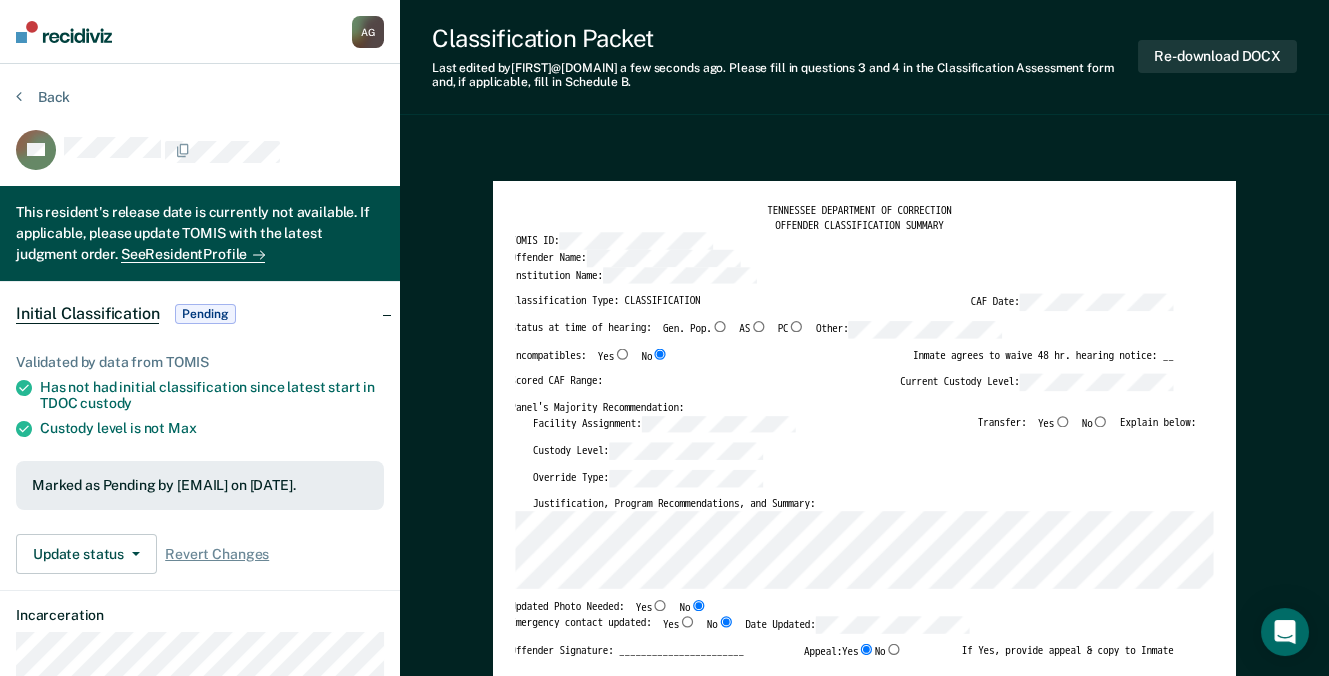 click on "Offender Name:" at bounding box center (841, 257) 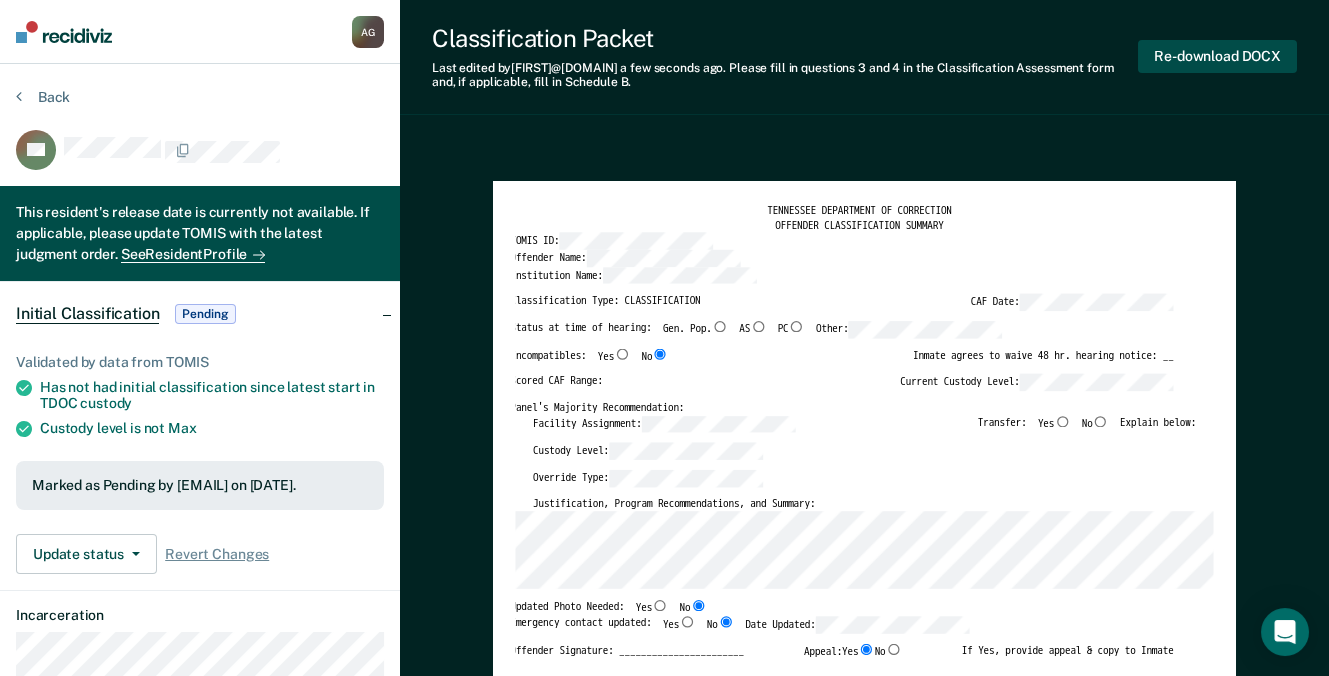click on "Re-download DOCX" at bounding box center [1217, 56] 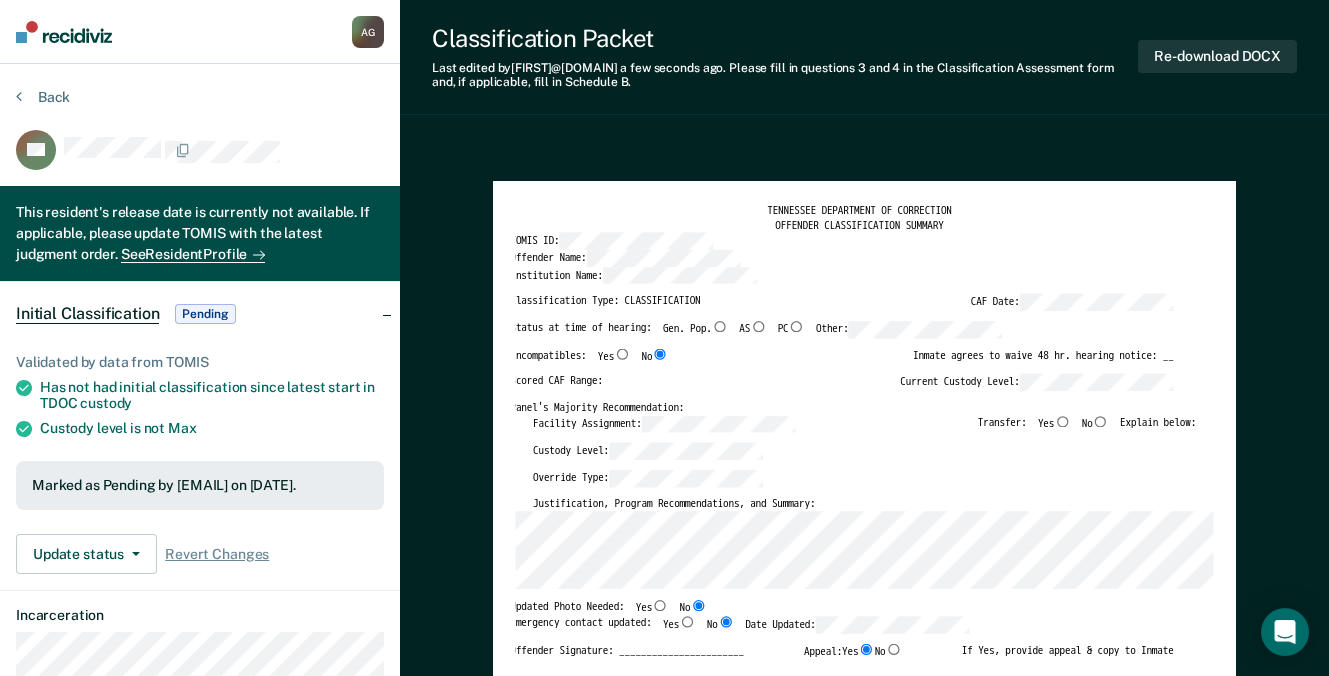click on "Scored CAF Range: Current Custody Level:" at bounding box center [841, 387] 